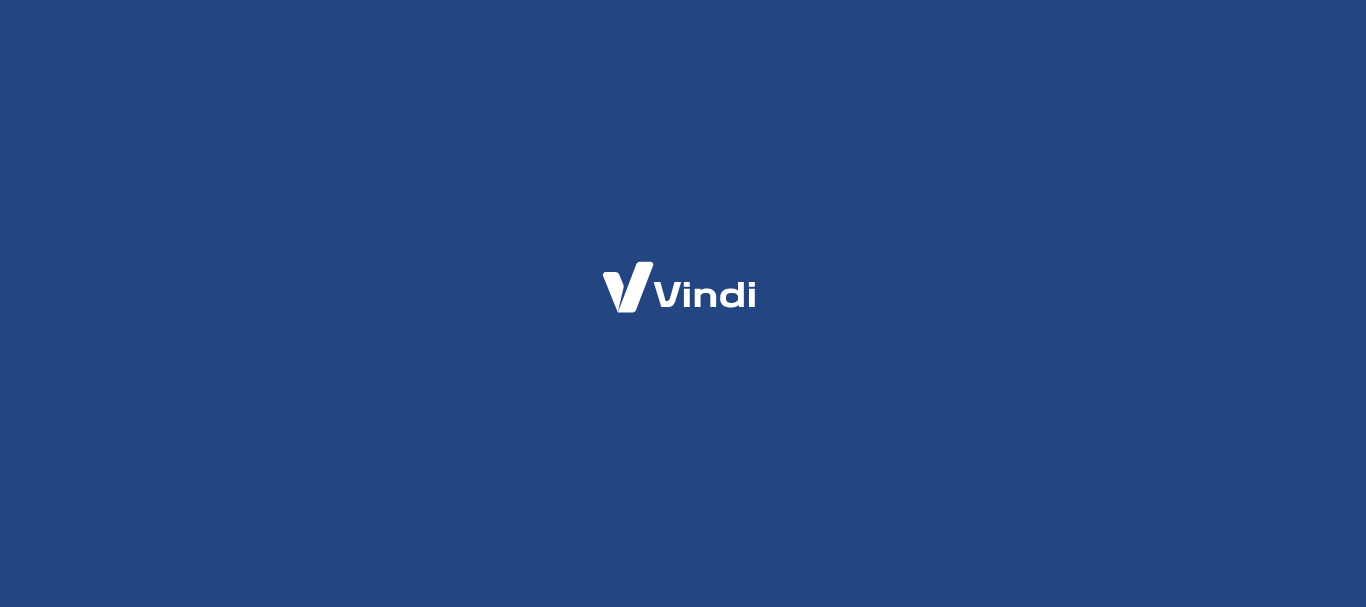 scroll, scrollTop: 0, scrollLeft: 0, axis: both 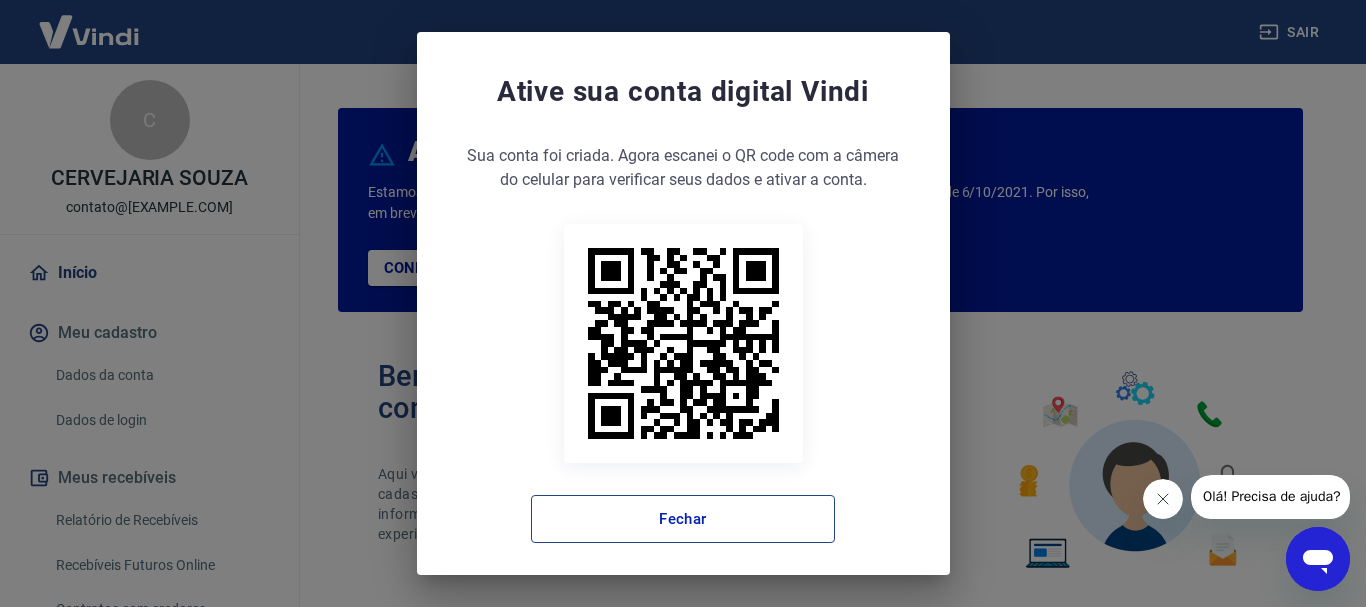 click on "Fechar" at bounding box center [683, 519] 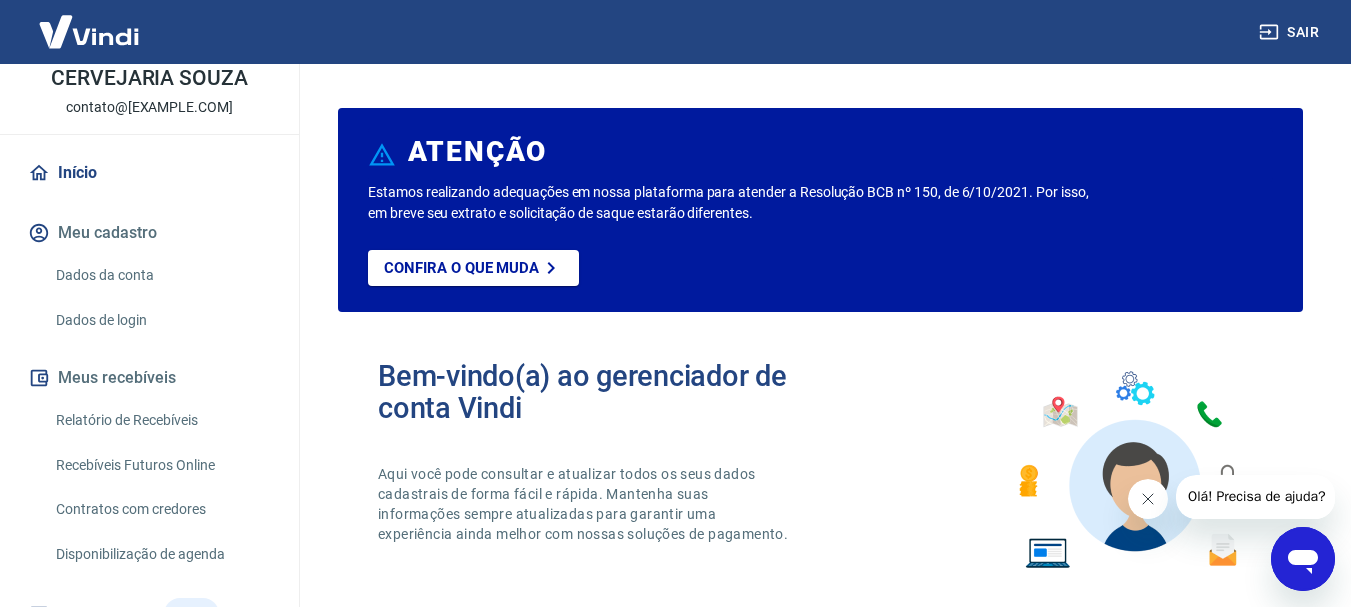 scroll, scrollTop: 251, scrollLeft: 0, axis: vertical 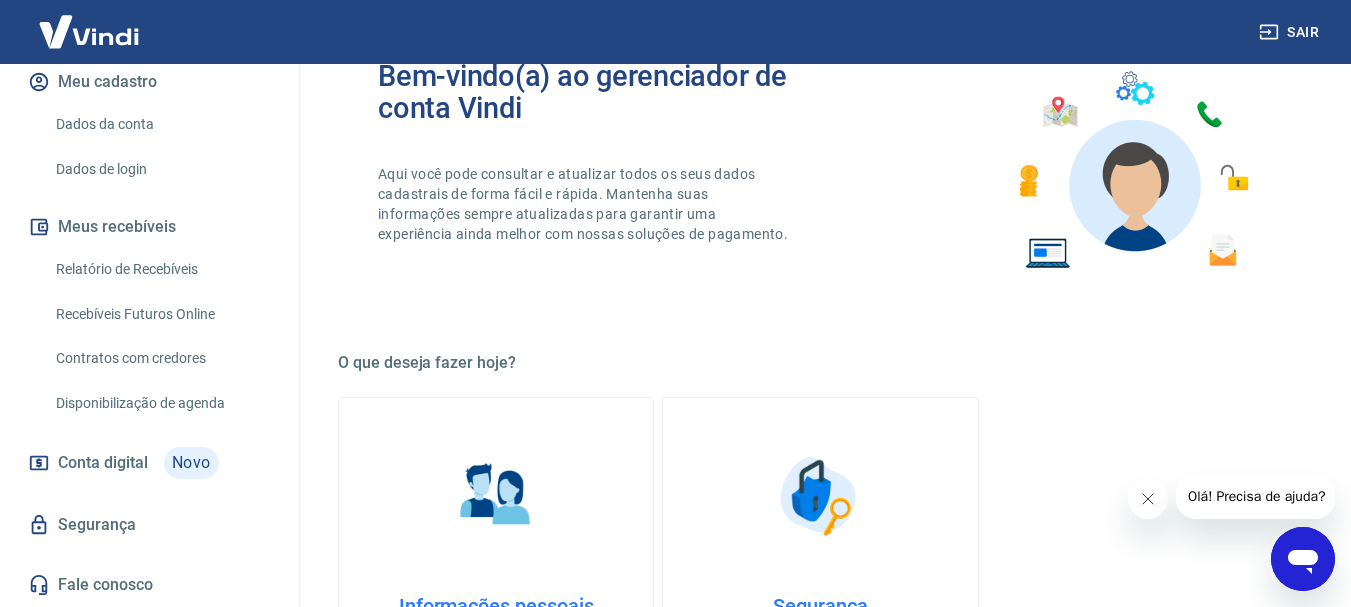 click at bounding box center [89, 31] 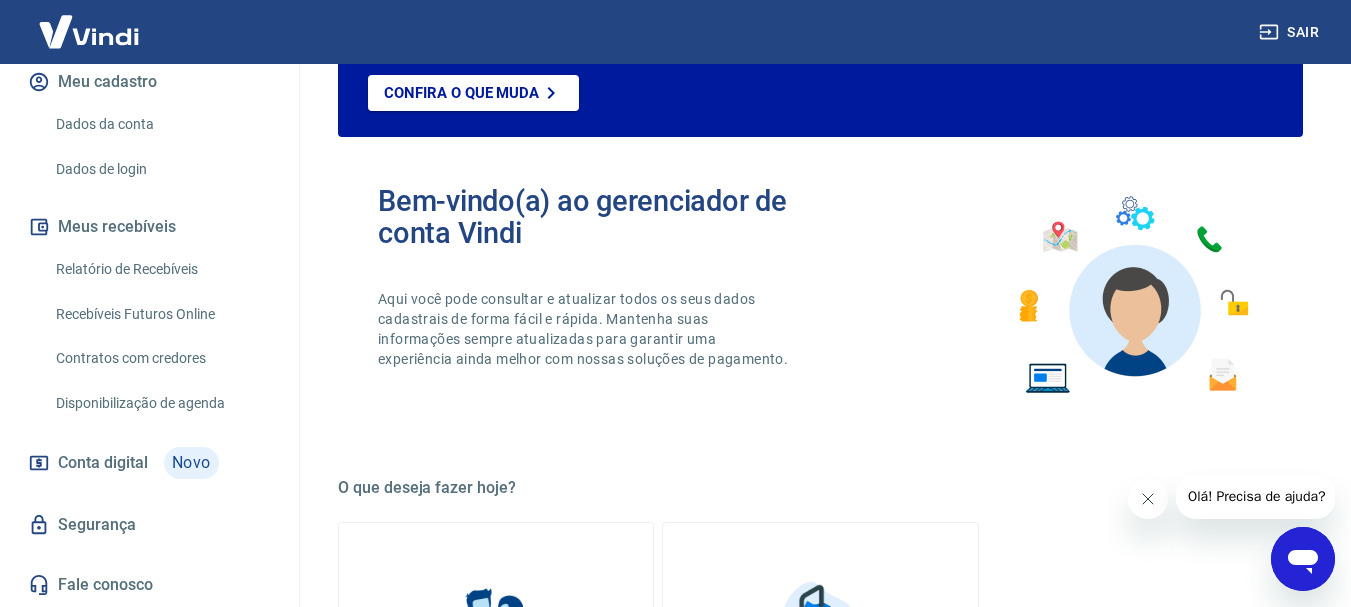 scroll, scrollTop: 0, scrollLeft: 0, axis: both 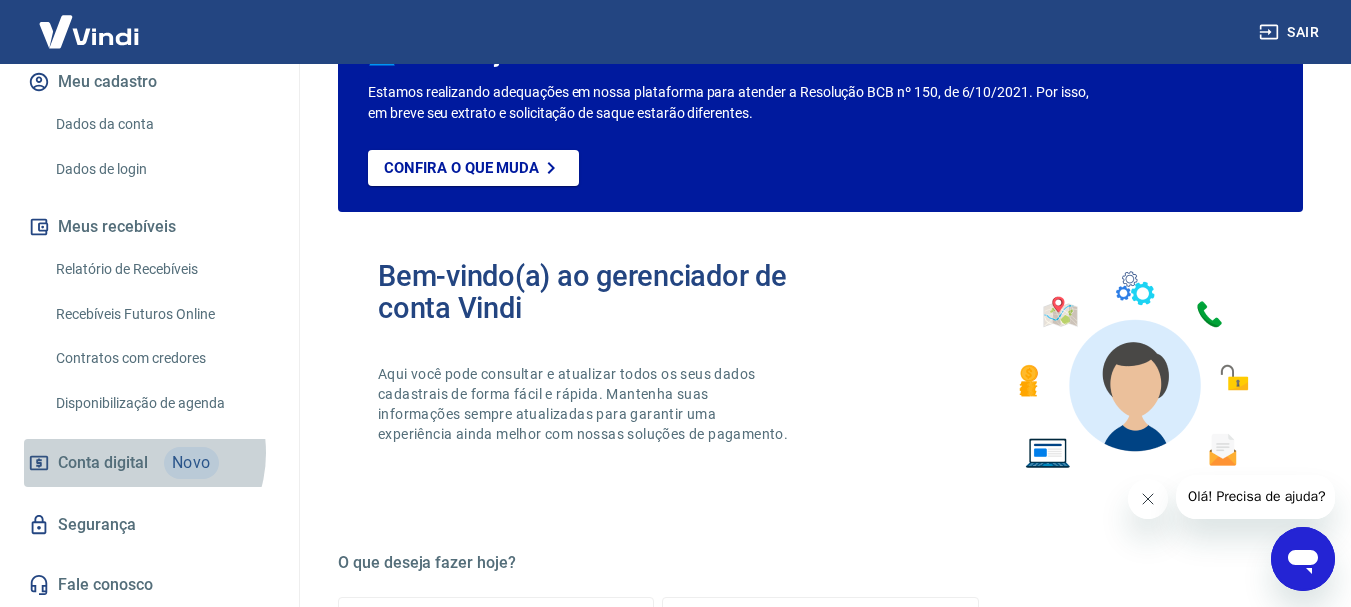 click on "Conta digital" at bounding box center (103, 463) 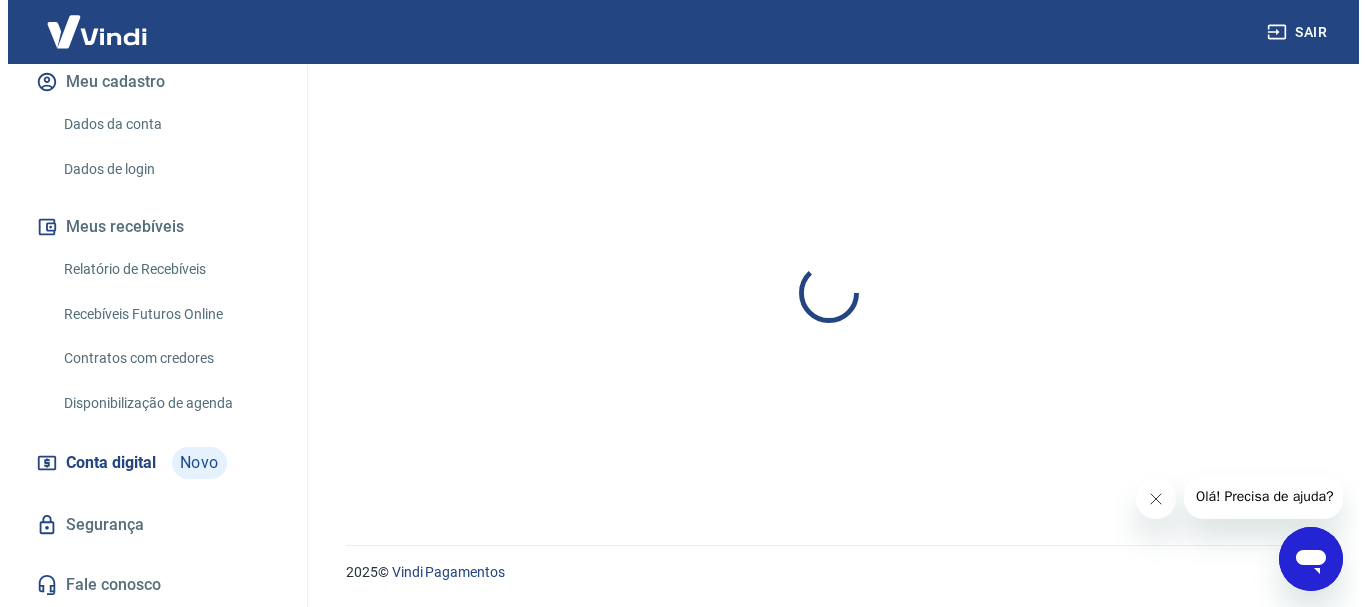 scroll, scrollTop: 0, scrollLeft: 0, axis: both 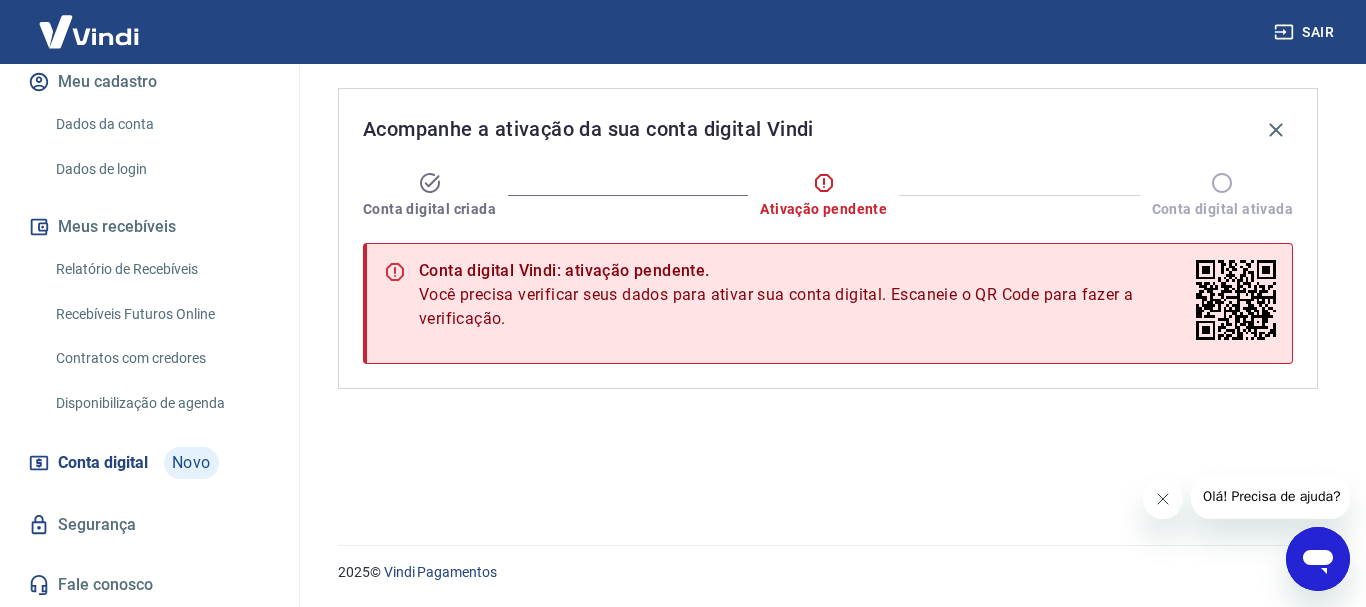 click on "Segurança" at bounding box center [149, 525] 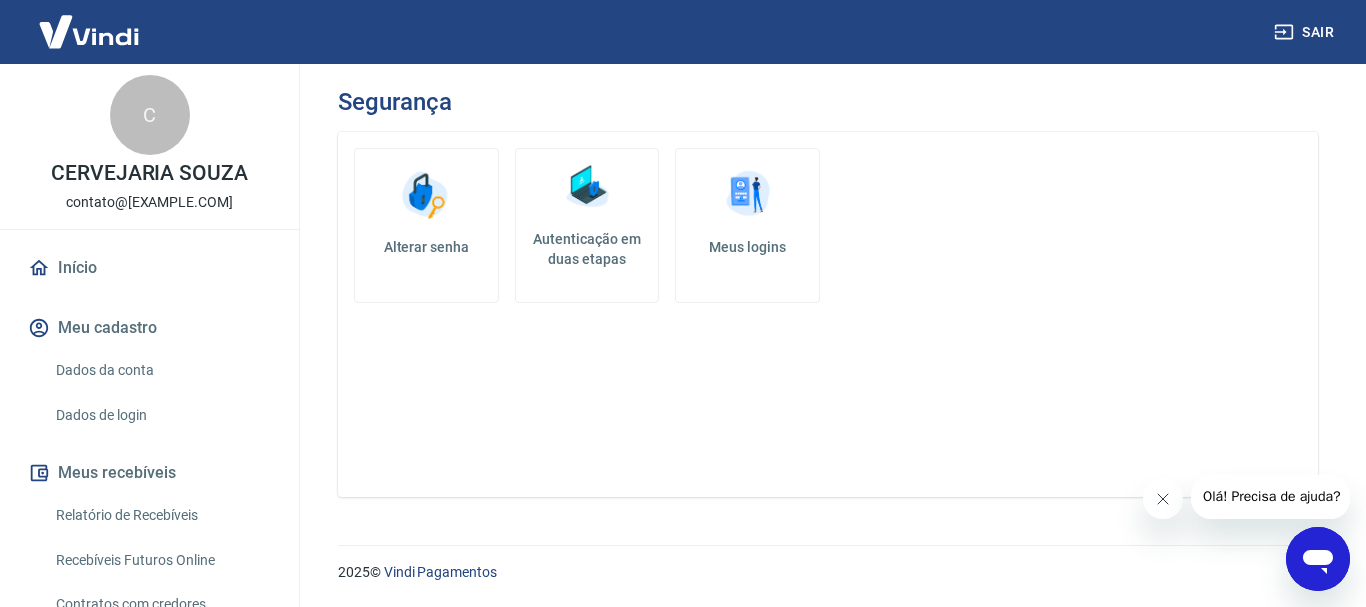 scroll, scrollTop: 0, scrollLeft: 0, axis: both 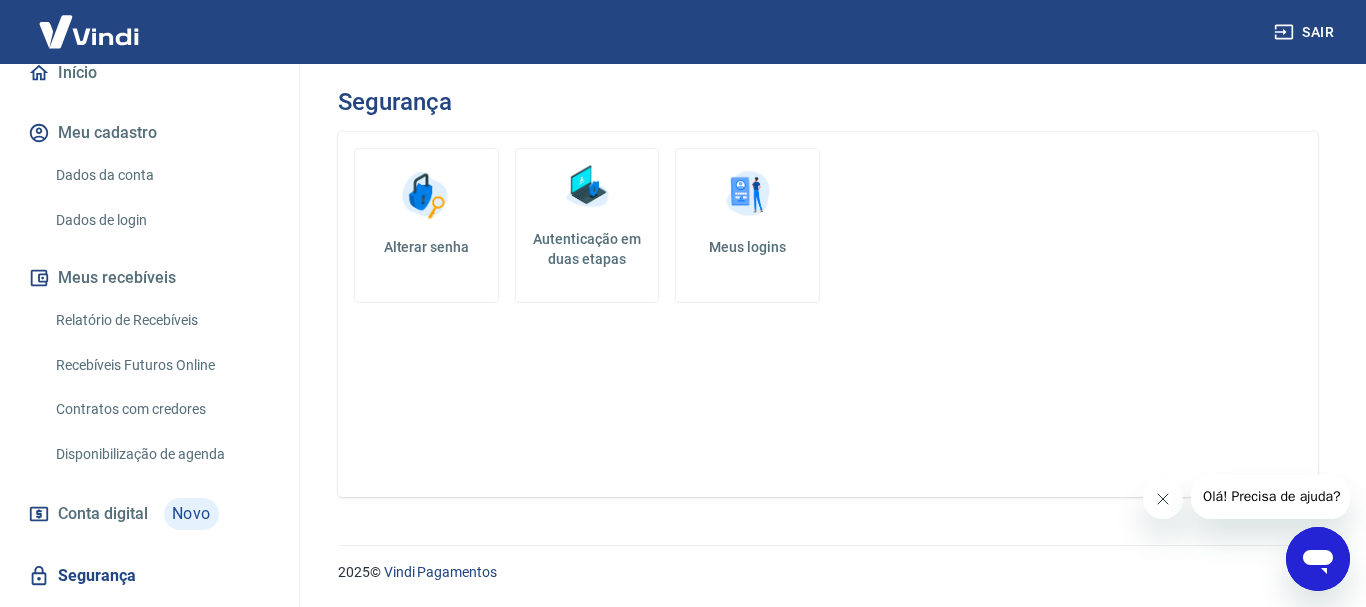 click on "Meu cadastro" at bounding box center [149, 133] 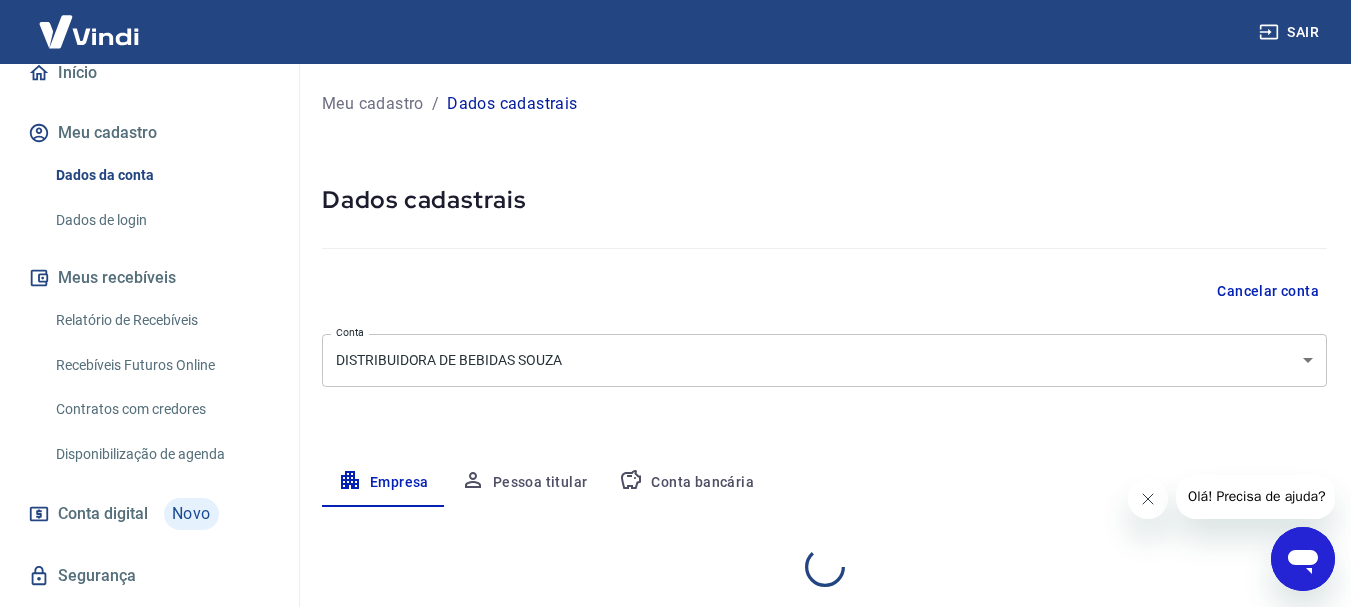 select on "MG" 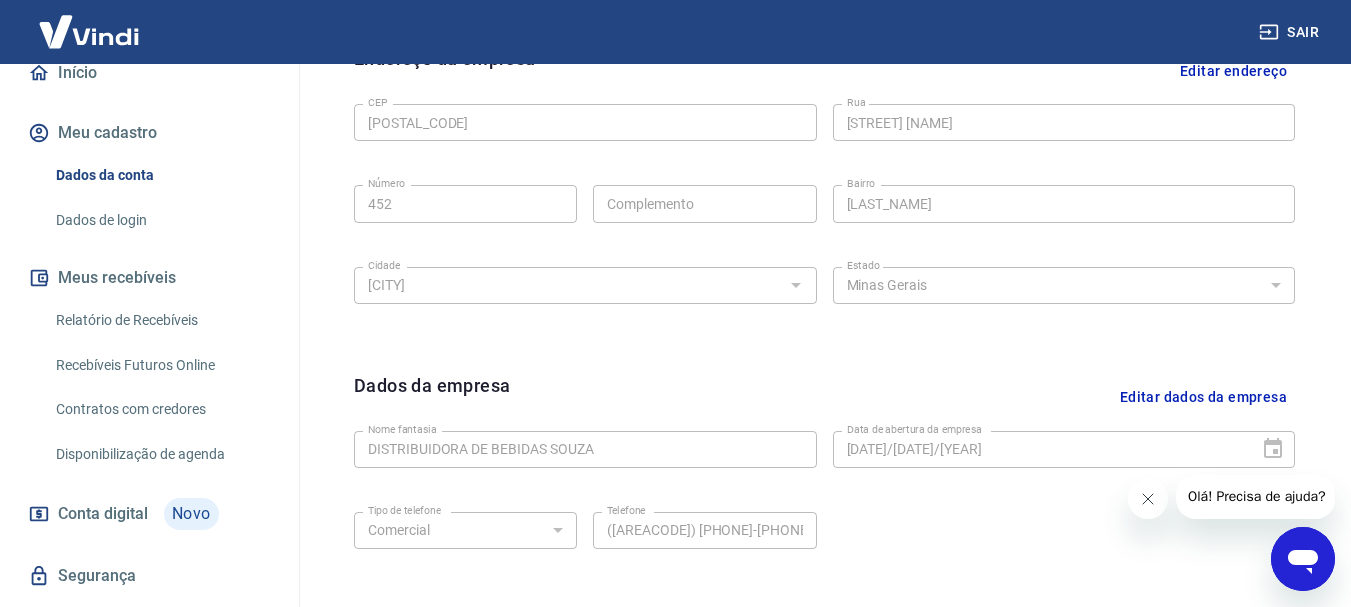 scroll, scrollTop: 700, scrollLeft: 0, axis: vertical 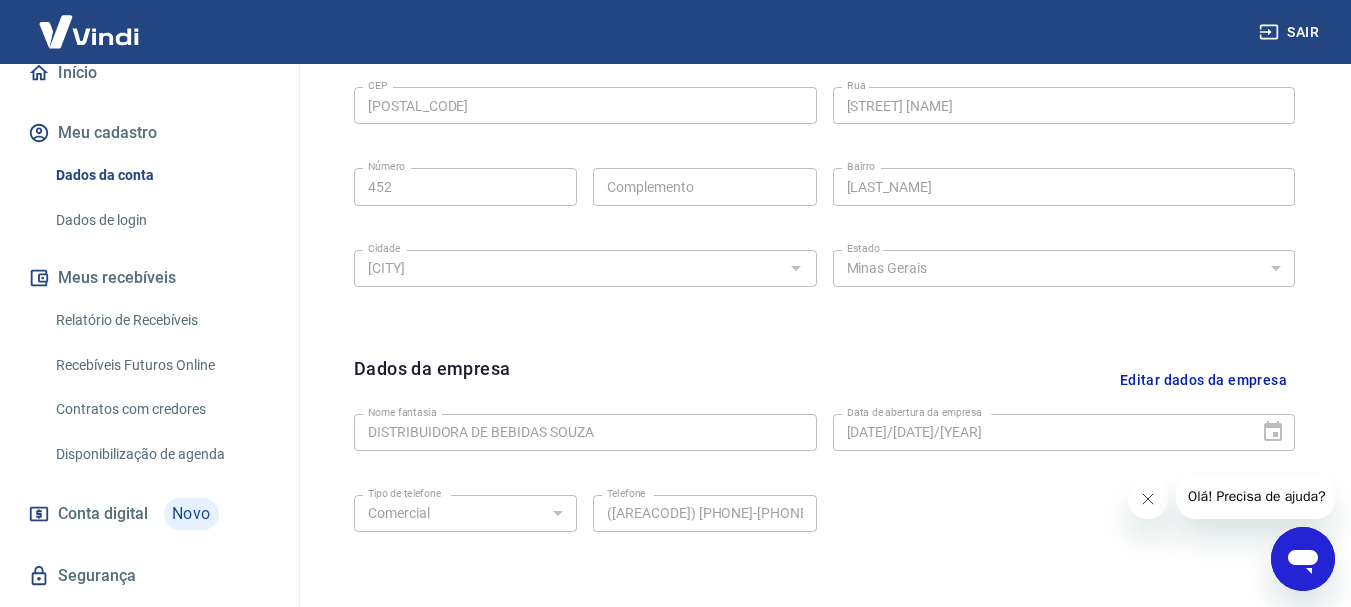 click on "Dados de login" at bounding box center (161, 220) 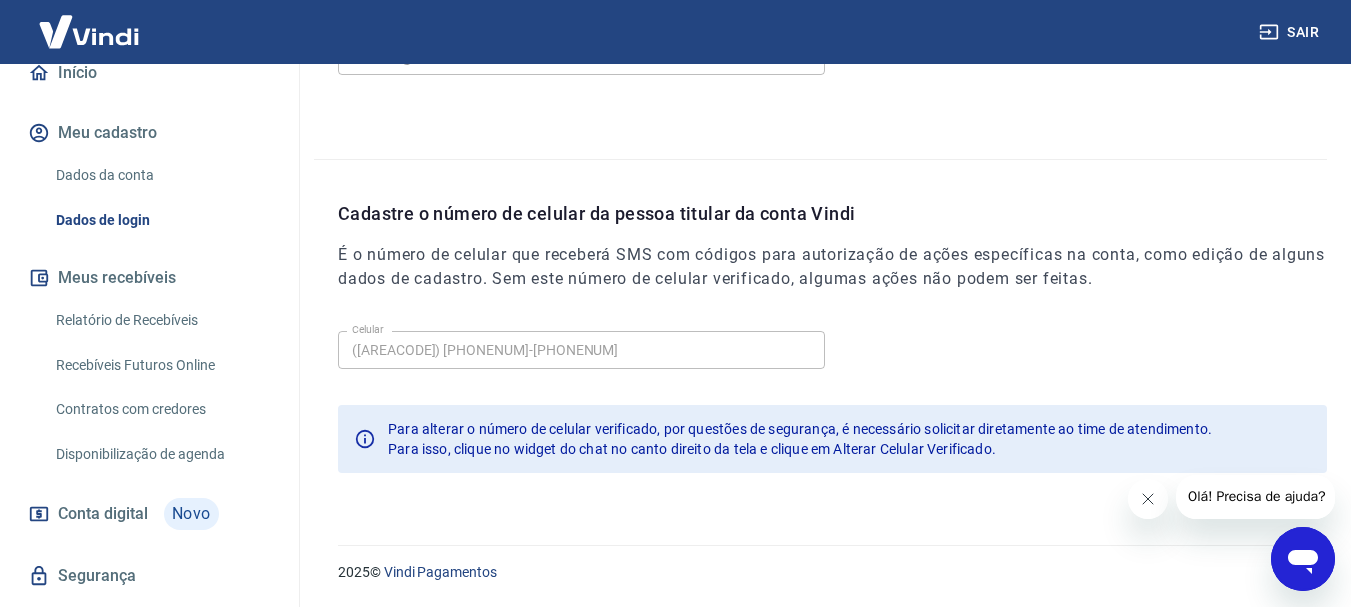 scroll, scrollTop: 674, scrollLeft: 0, axis: vertical 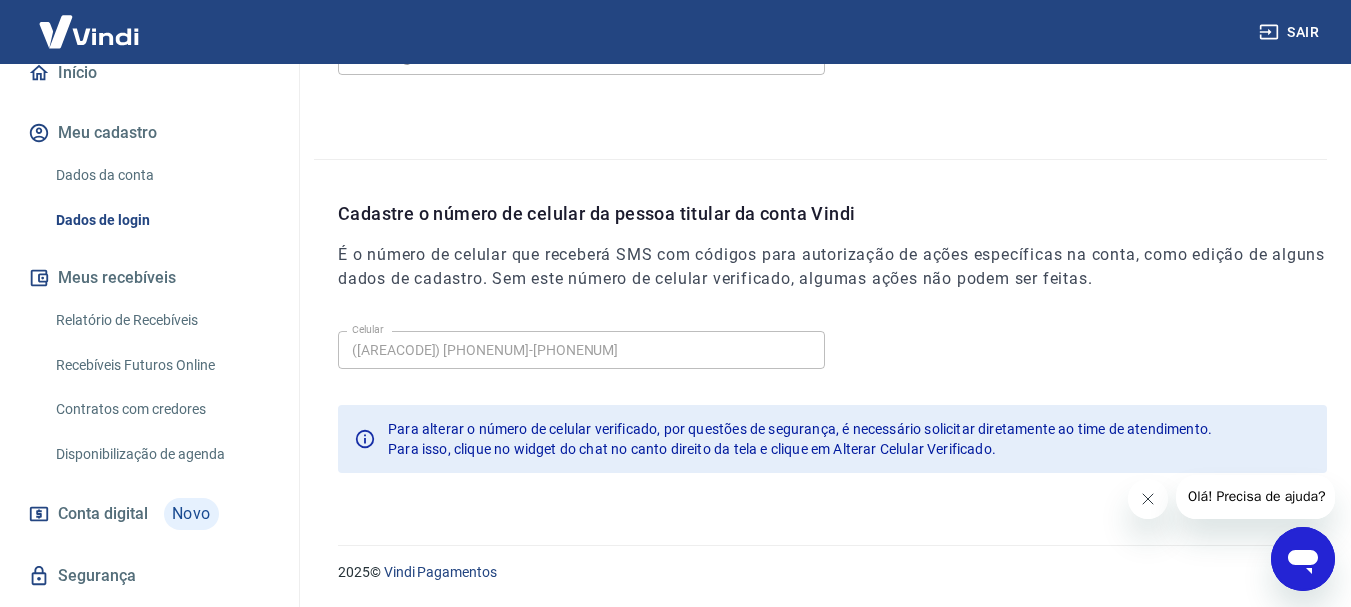 click on "Recebíveis Futuros Online" at bounding box center (161, 365) 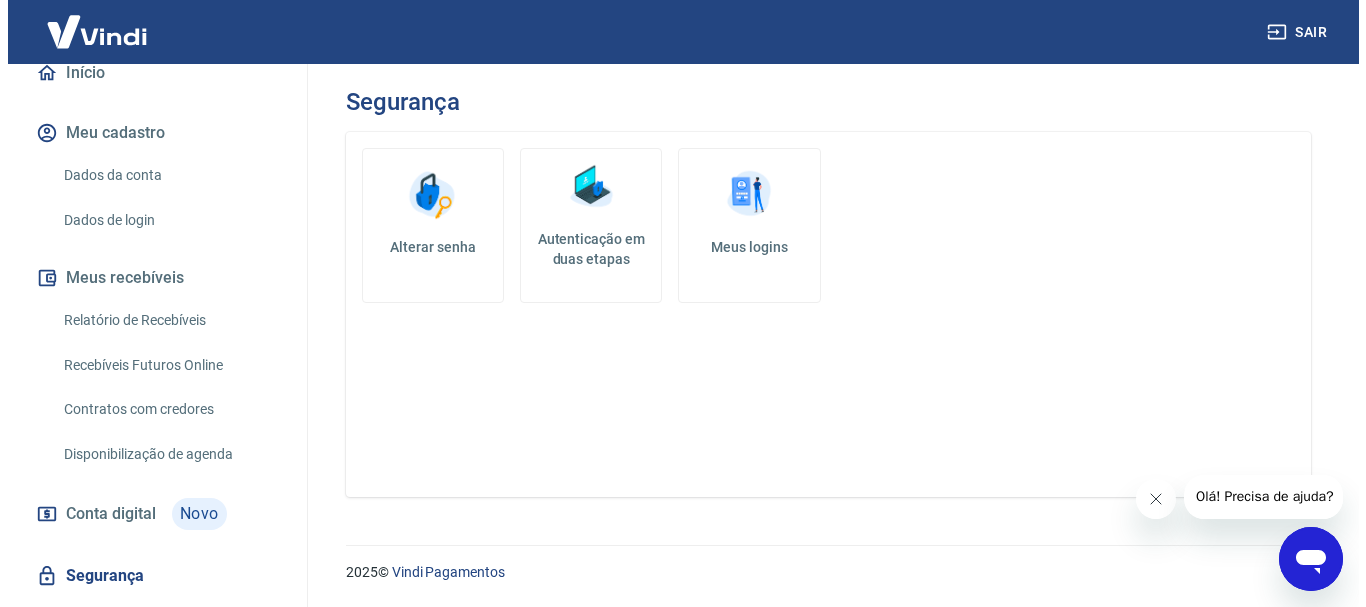 scroll, scrollTop: 0, scrollLeft: 0, axis: both 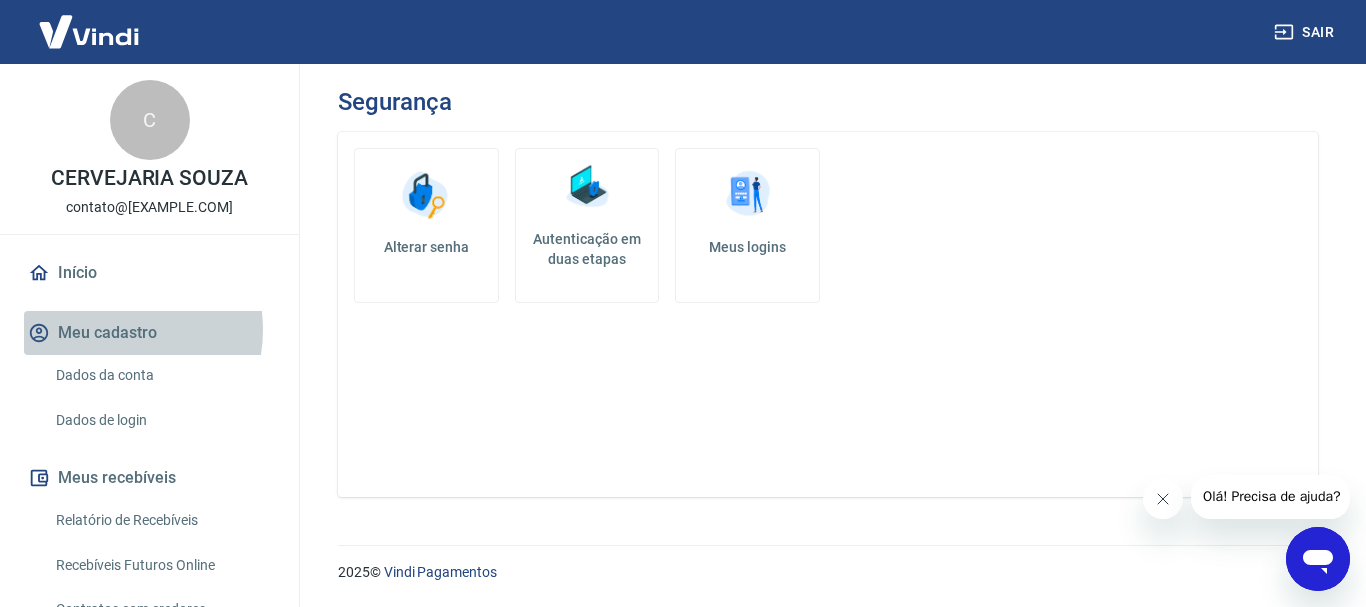 click on "Meu cadastro" at bounding box center [149, 333] 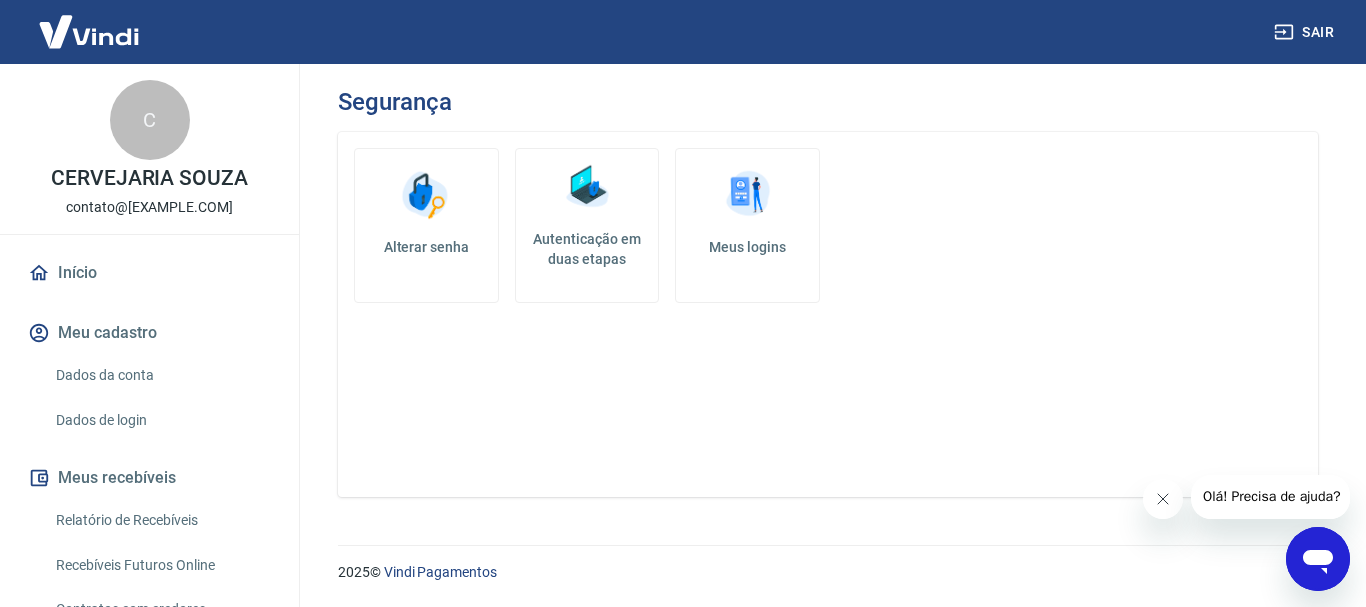 click on "Início" at bounding box center (149, 273) 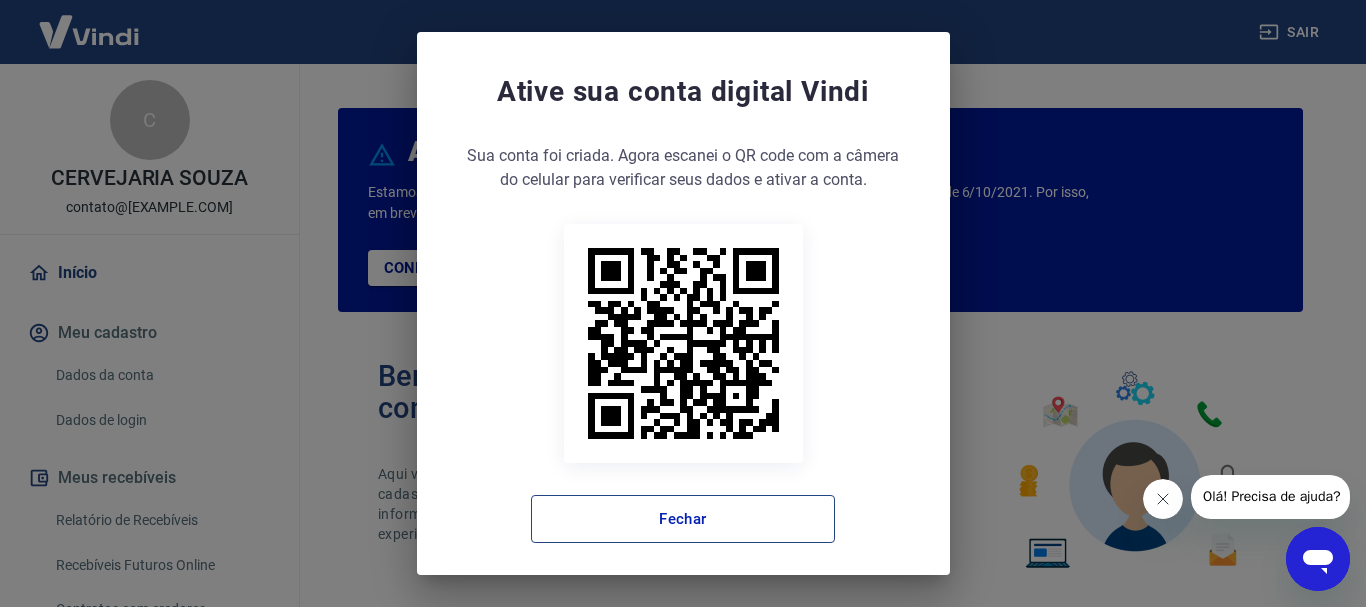 click on "Fechar" at bounding box center [683, 519] 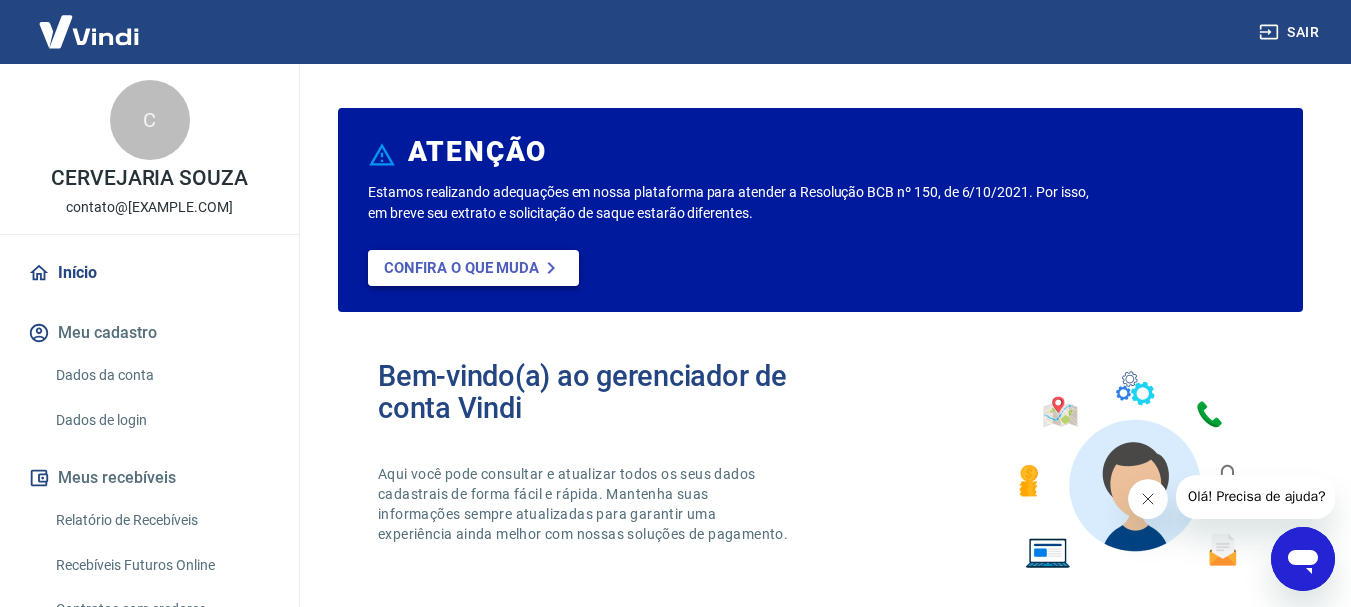 click on "Confira o que muda" at bounding box center (473, 268) 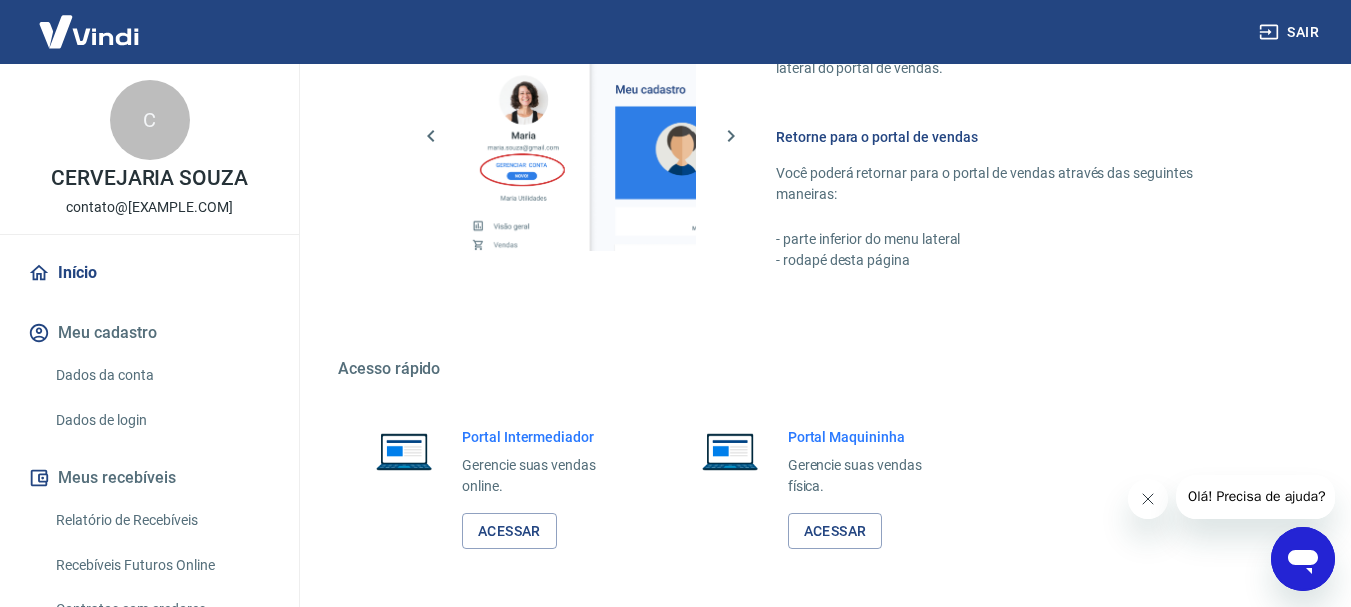 scroll, scrollTop: 1241, scrollLeft: 0, axis: vertical 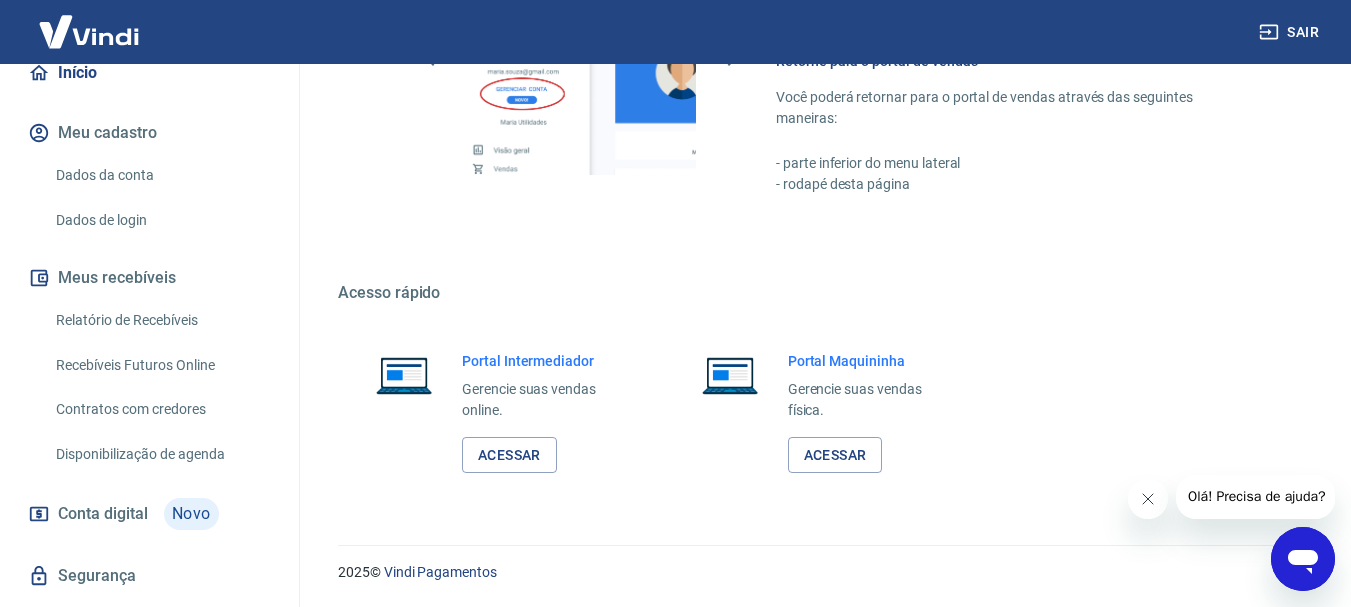 click on "Segurança" at bounding box center (149, 576) 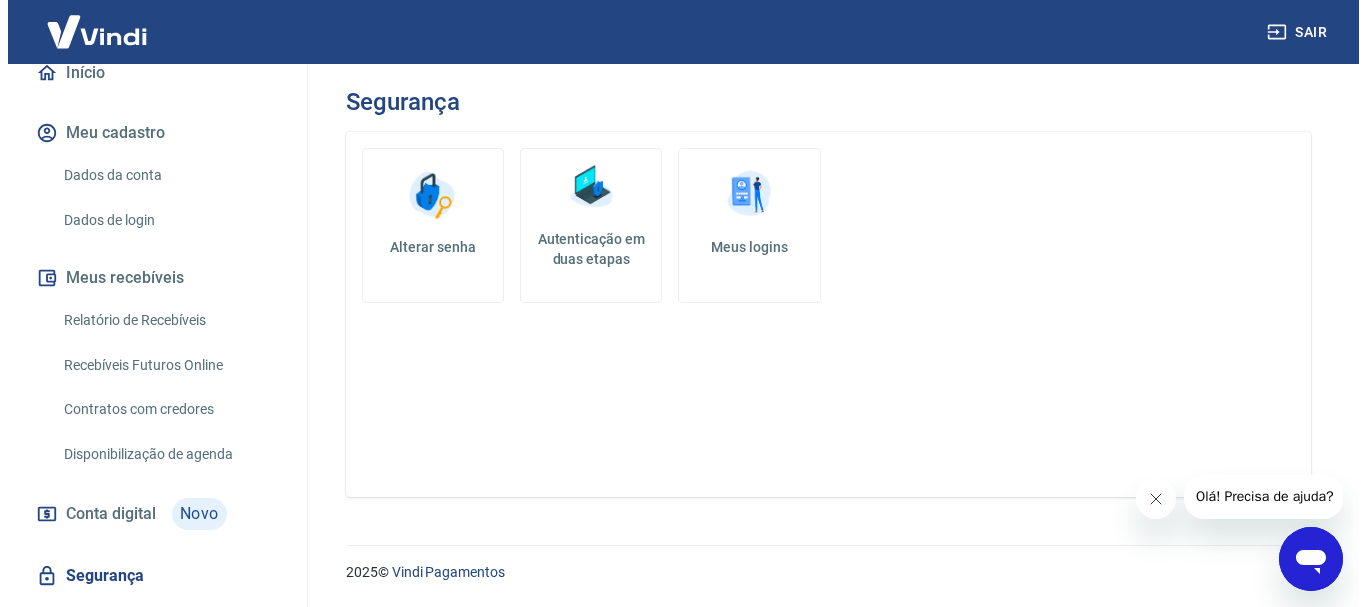 scroll, scrollTop: 0, scrollLeft: 0, axis: both 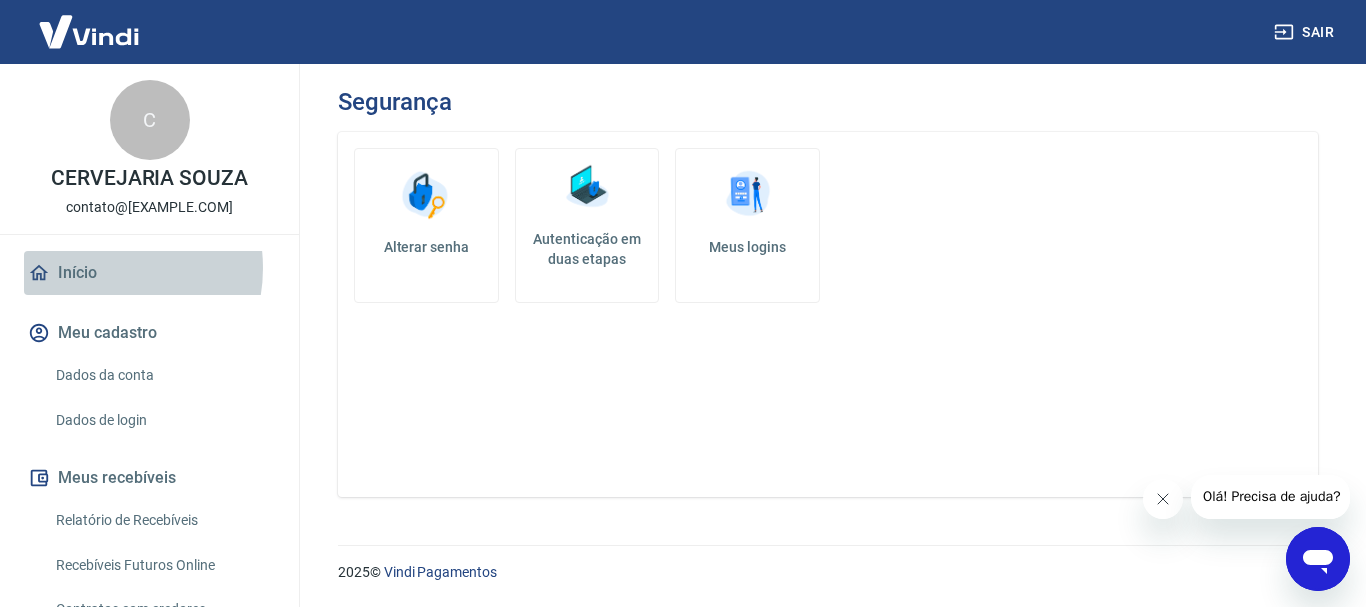 click on "Início" at bounding box center (149, 273) 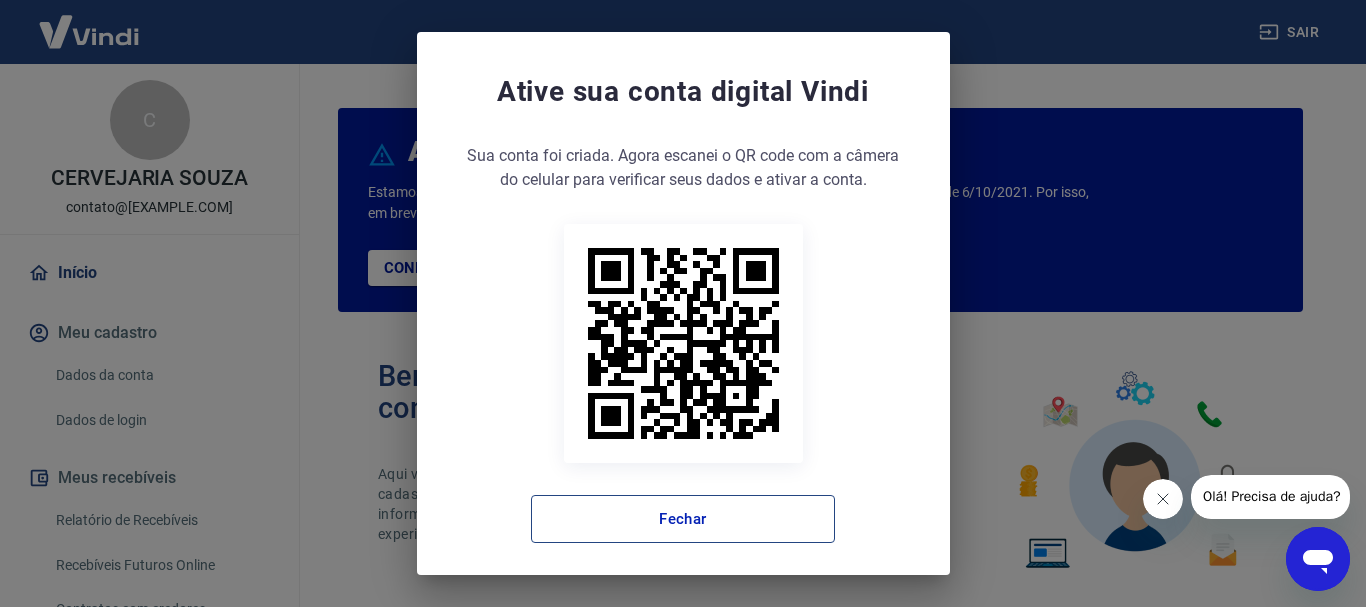 click on "Fechar" at bounding box center [683, 519] 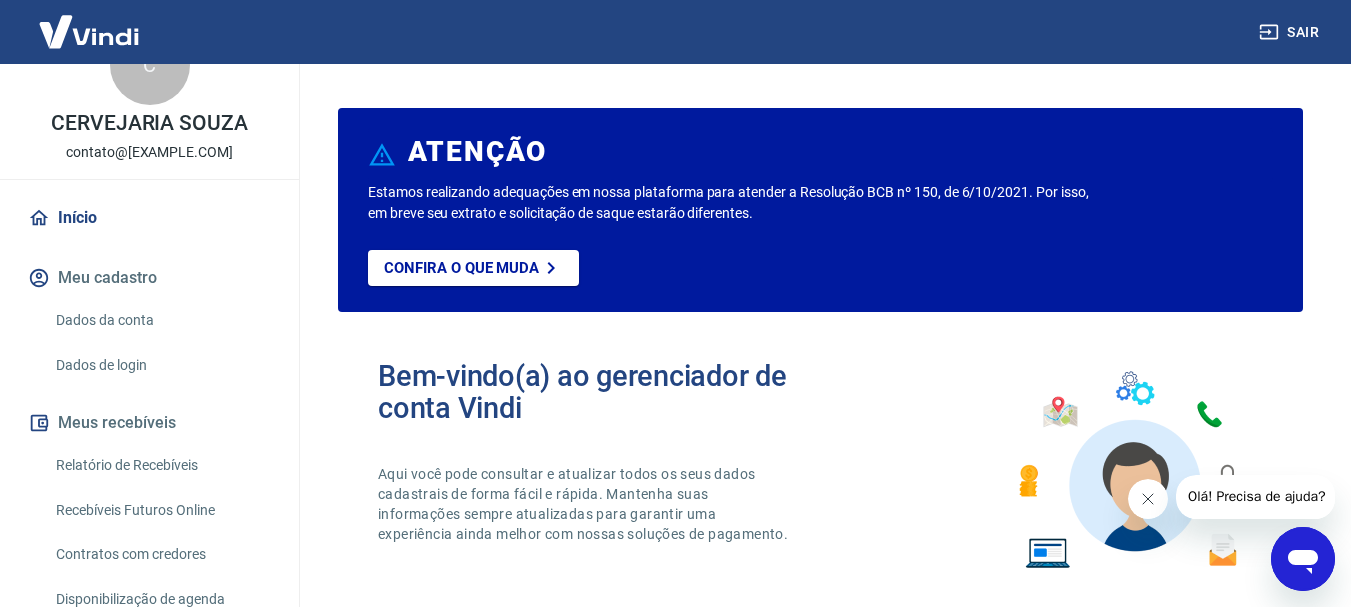 scroll, scrollTop: 100, scrollLeft: 0, axis: vertical 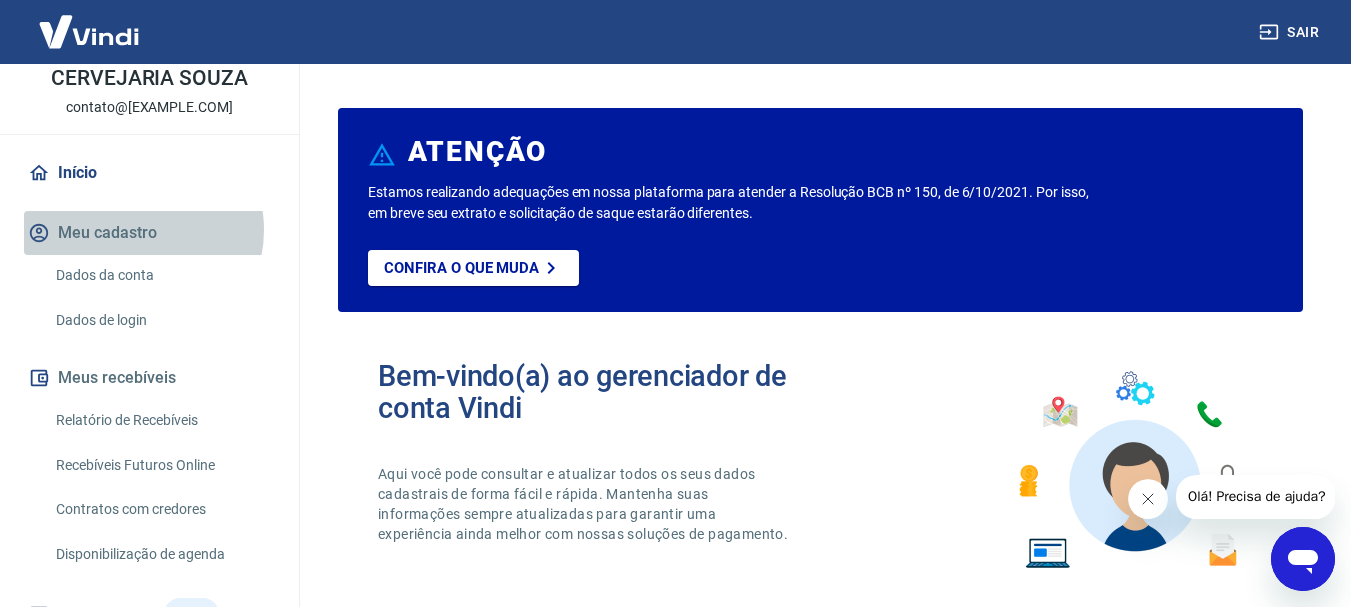 click on "Meu cadastro" at bounding box center [149, 233] 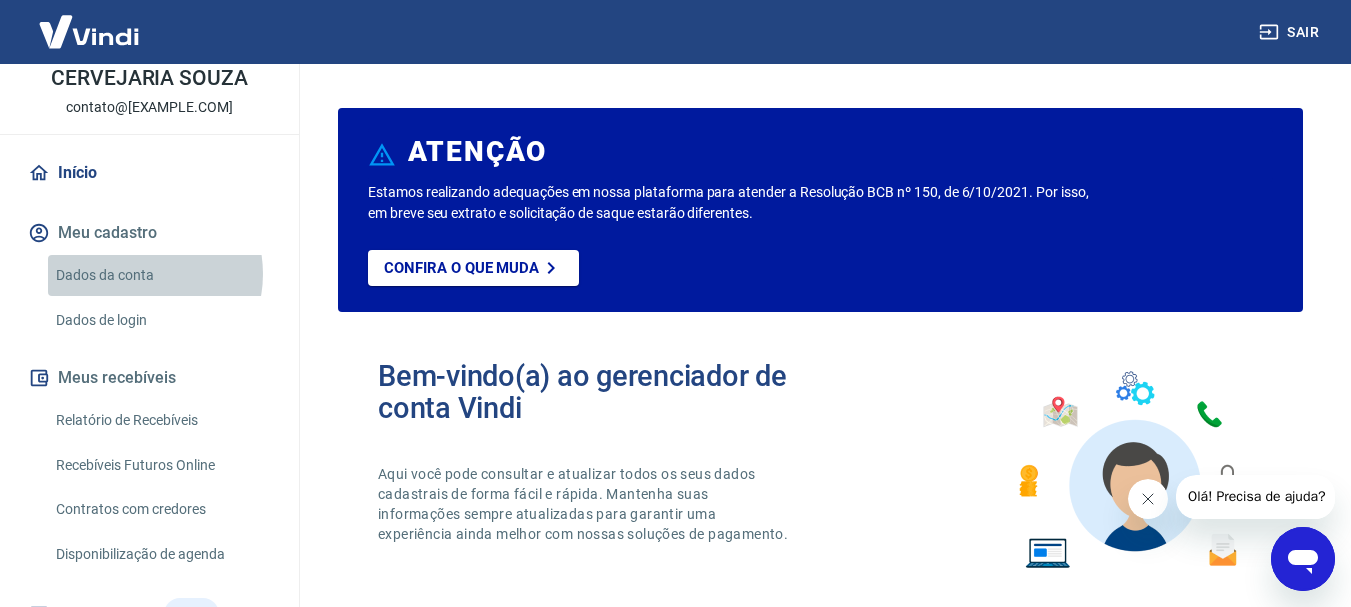 click on "Dados da conta" at bounding box center (161, 275) 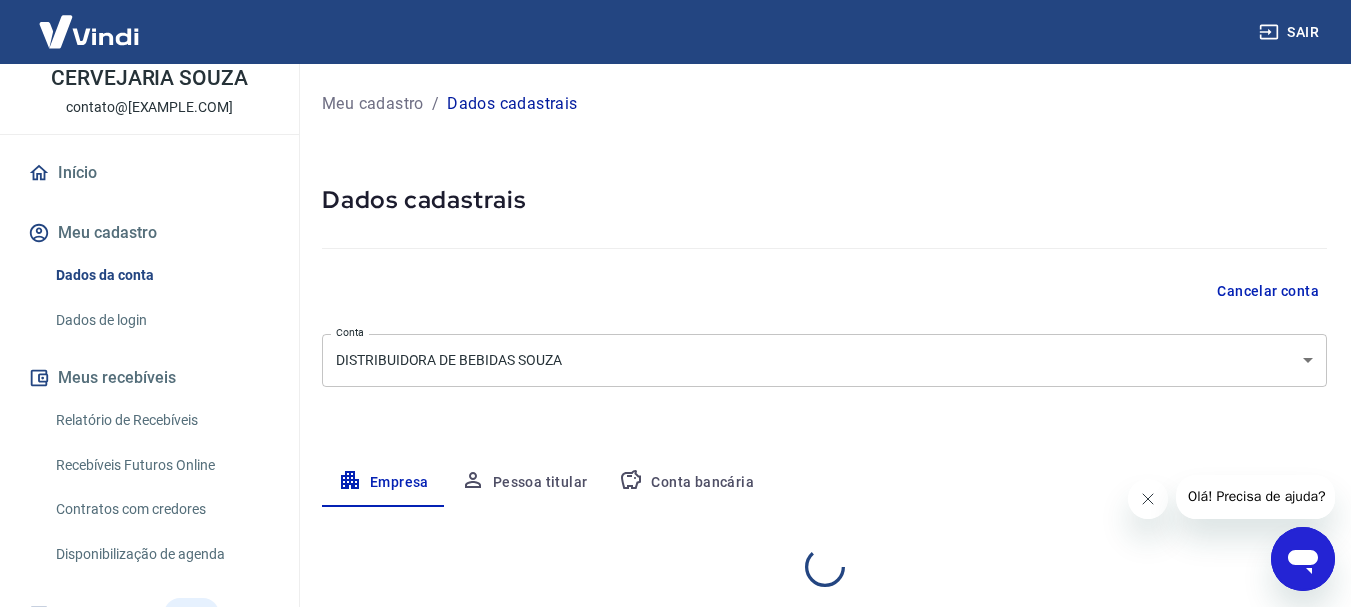 select on "MG" 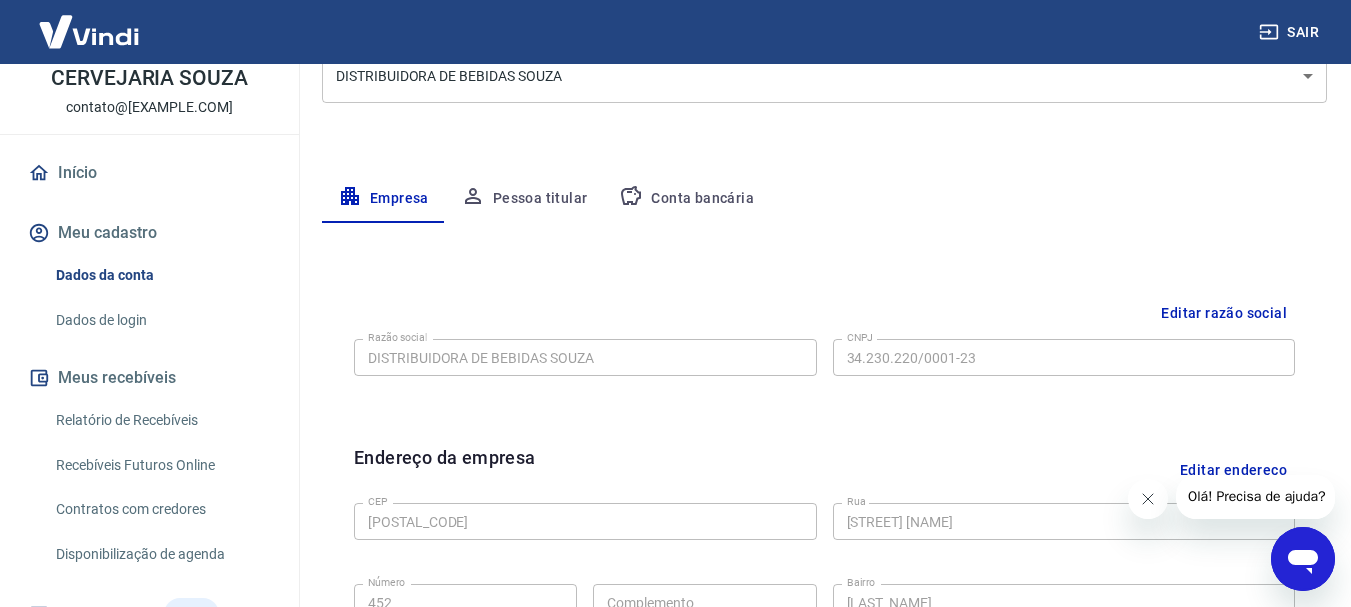 scroll, scrollTop: 35, scrollLeft: 0, axis: vertical 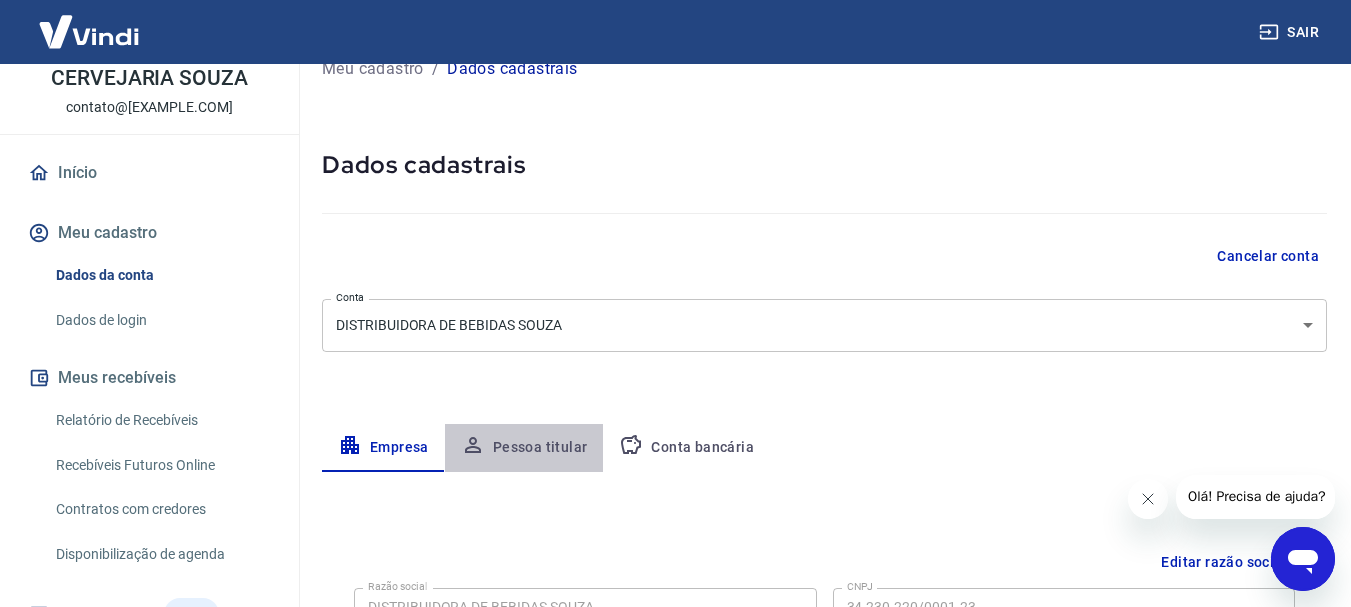 click on "Pessoa titular" at bounding box center (524, 448) 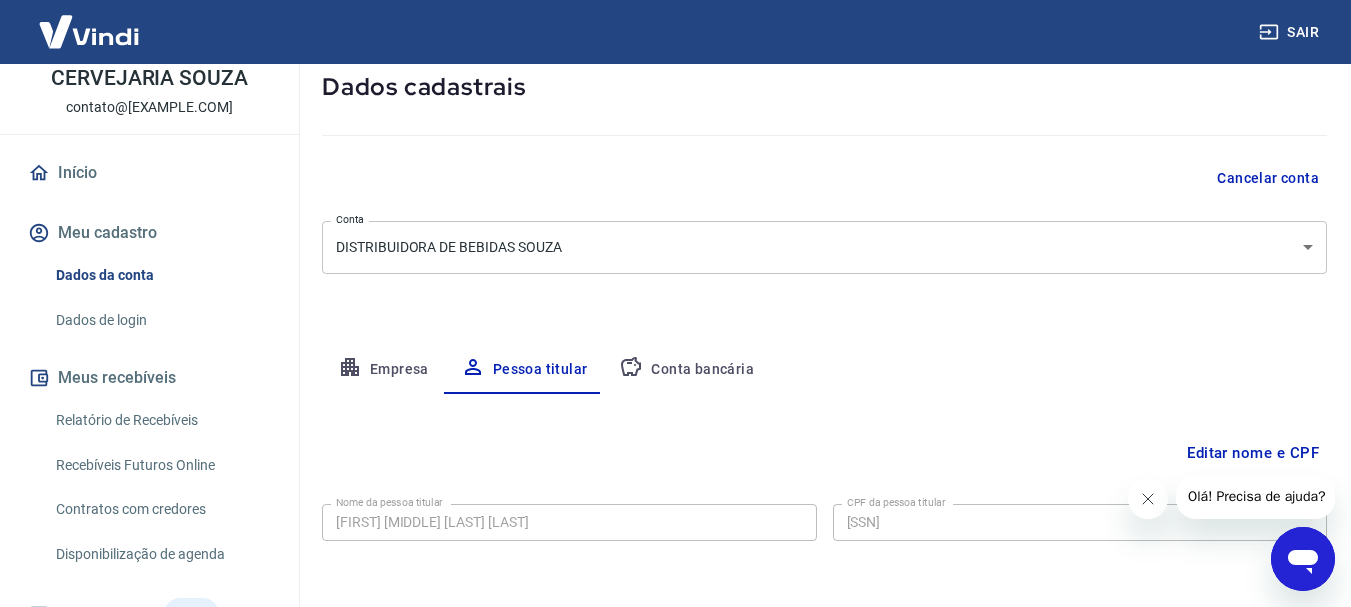 scroll, scrollTop: 193, scrollLeft: 0, axis: vertical 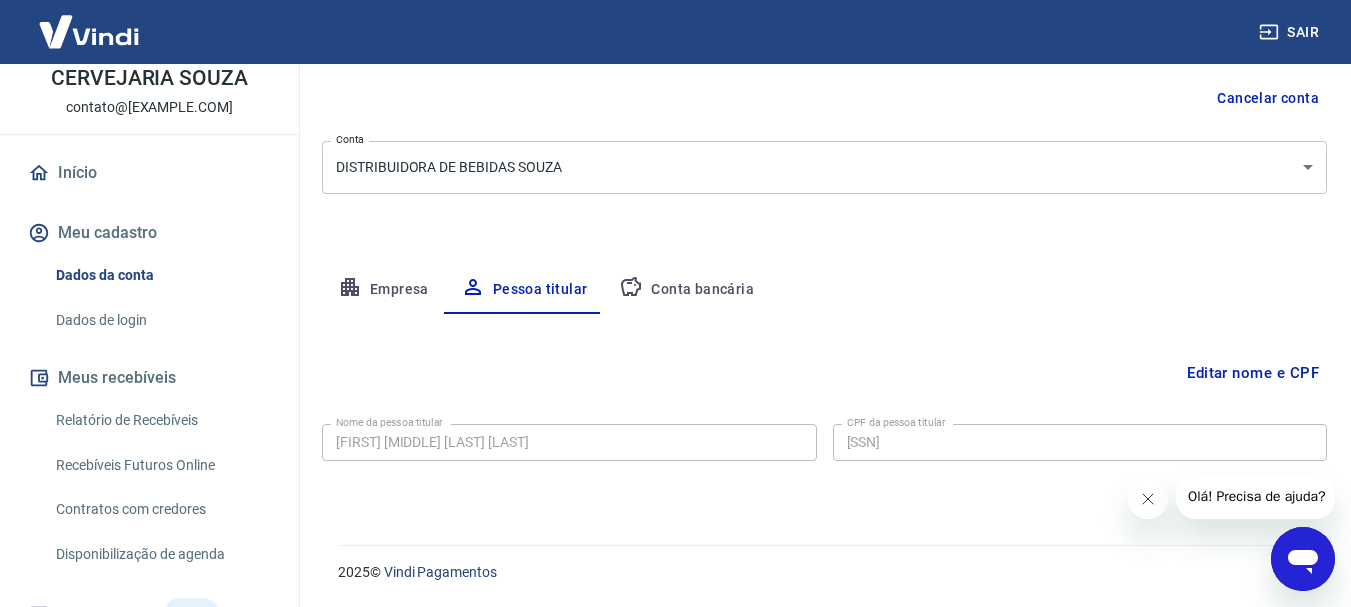 click on "Conta bancária" at bounding box center [686, 290] 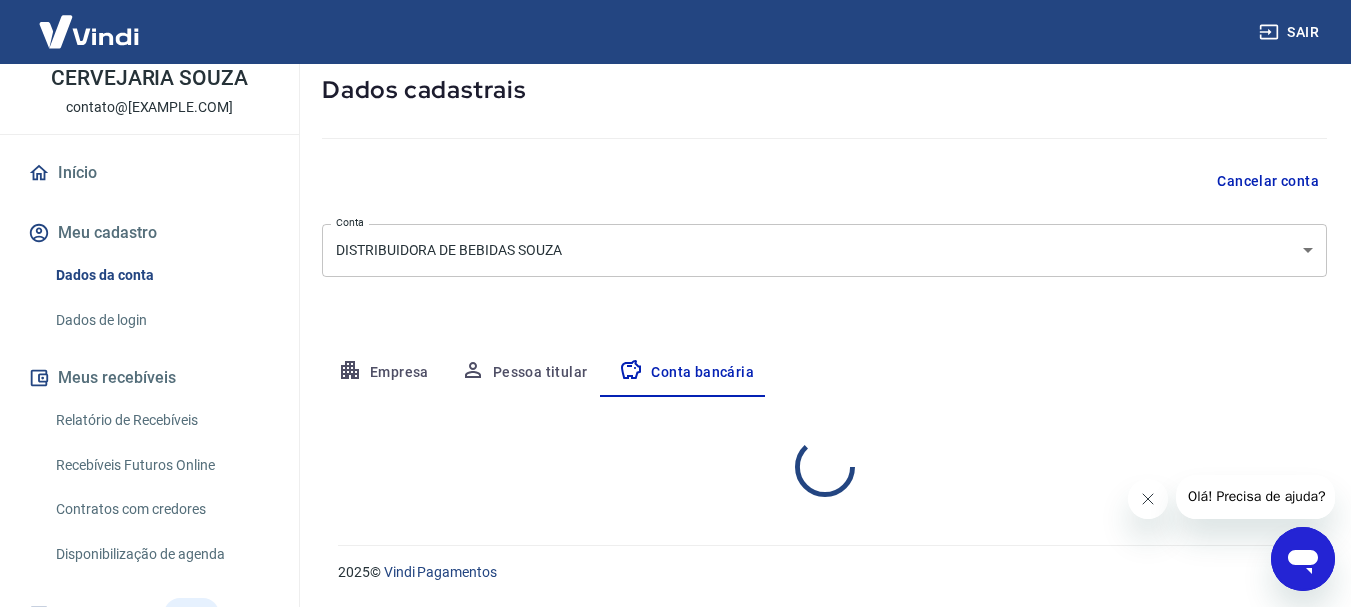 select on "1" 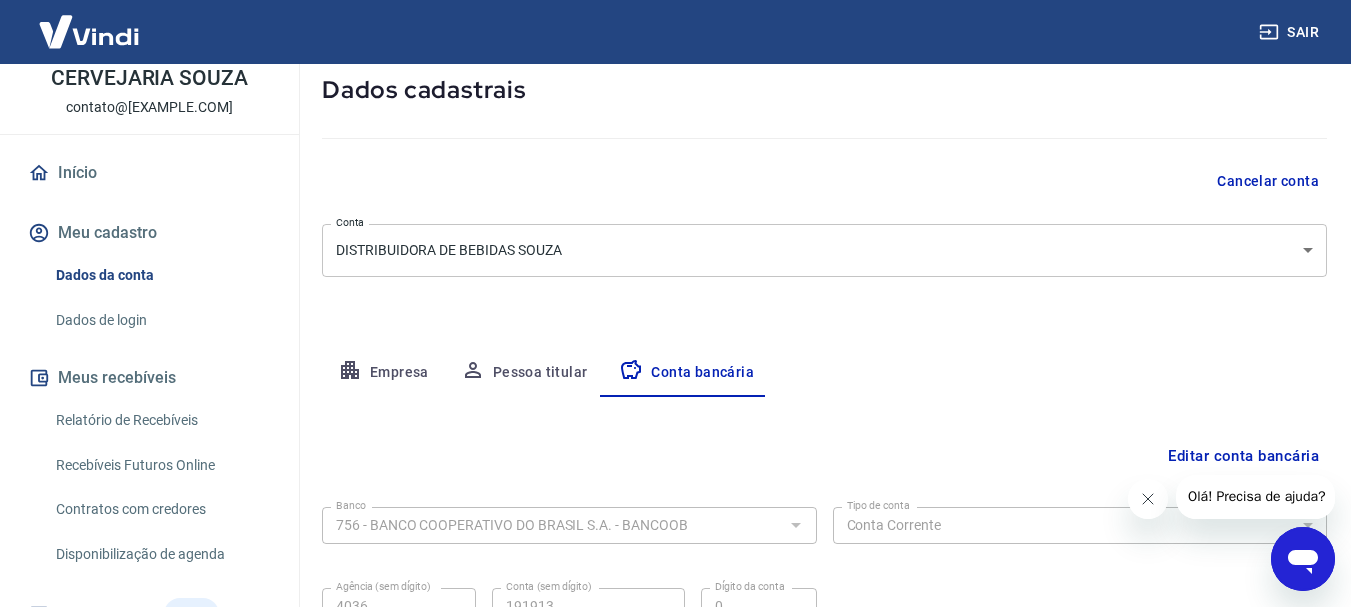 scroll, scrollTop: 193, scrollLeft: 0, axis: vertical 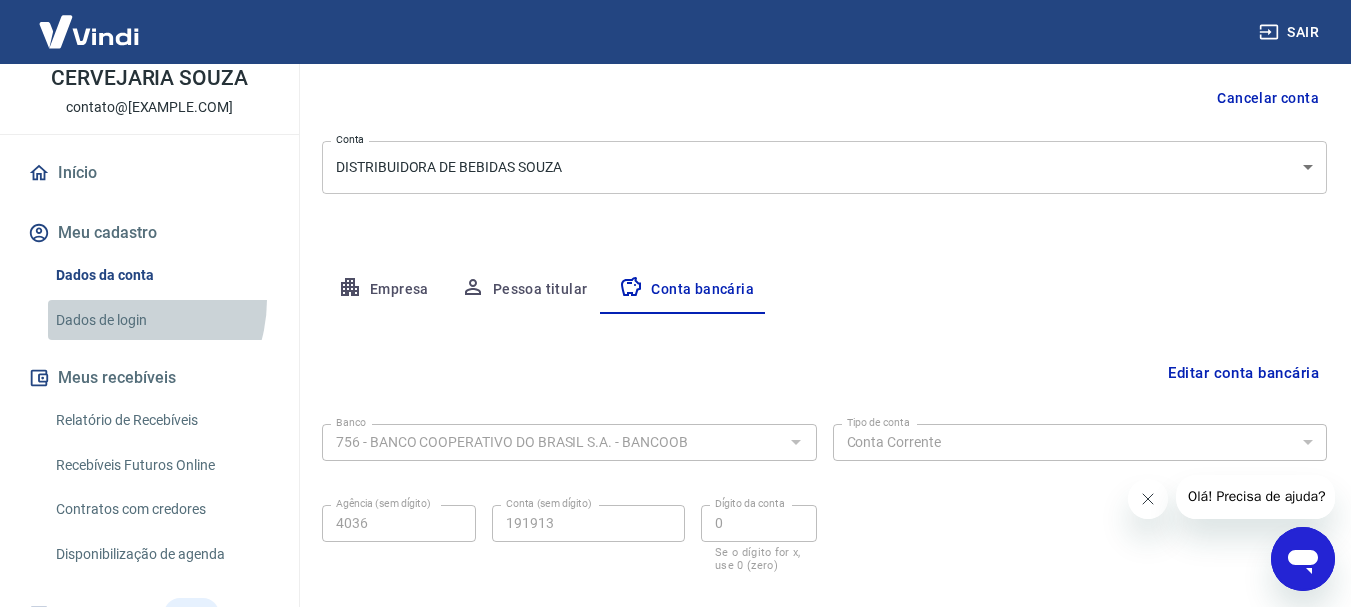 click on "Dados de login" at bounding box center (161, 320) 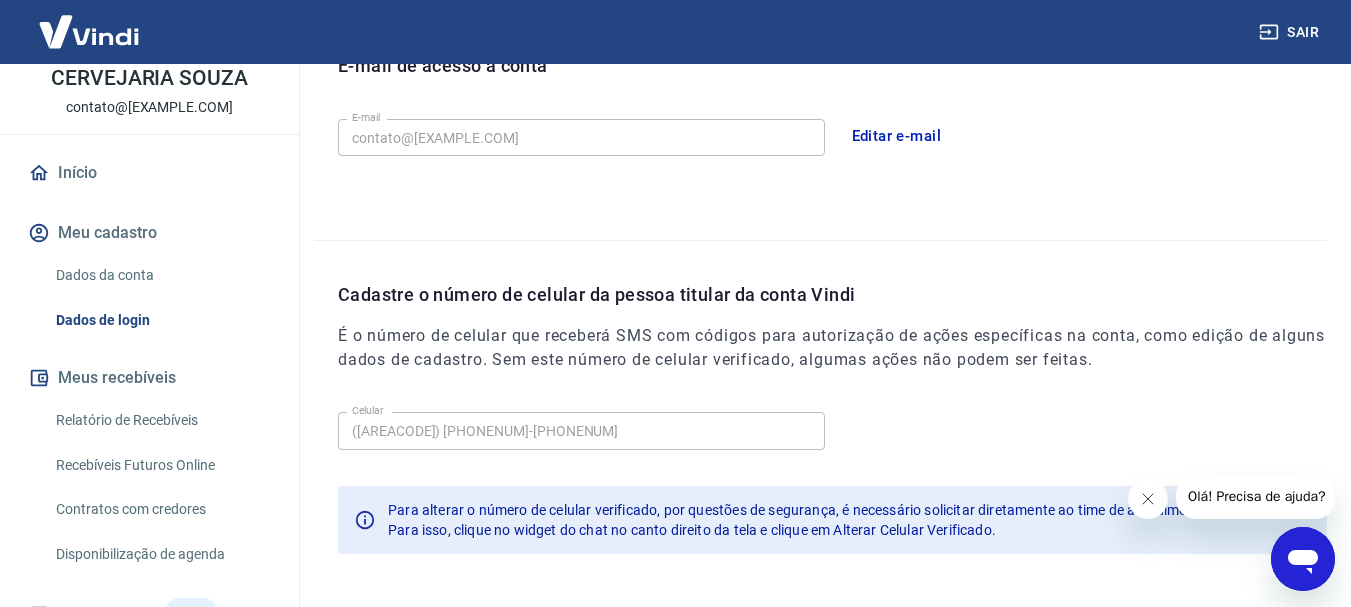 scroll, scrollTop: 674, scrollLeft: 0, axis: vertical 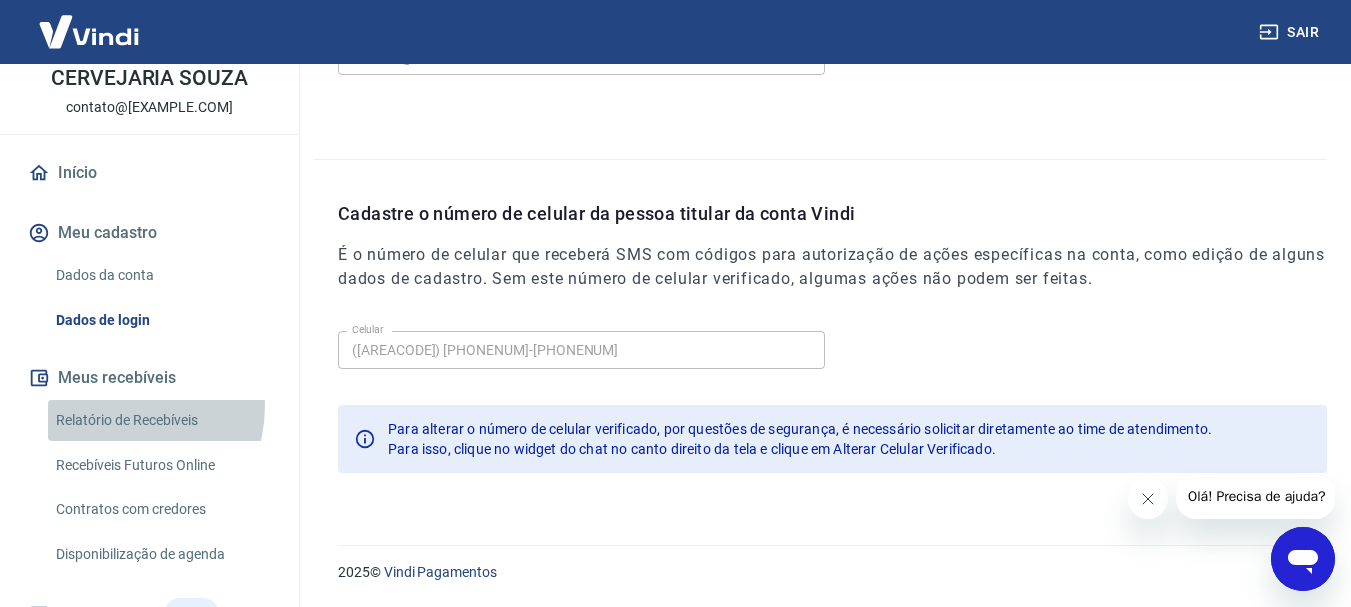 click on "Relatório de Recebíveis" at bounding box center (161, 420) 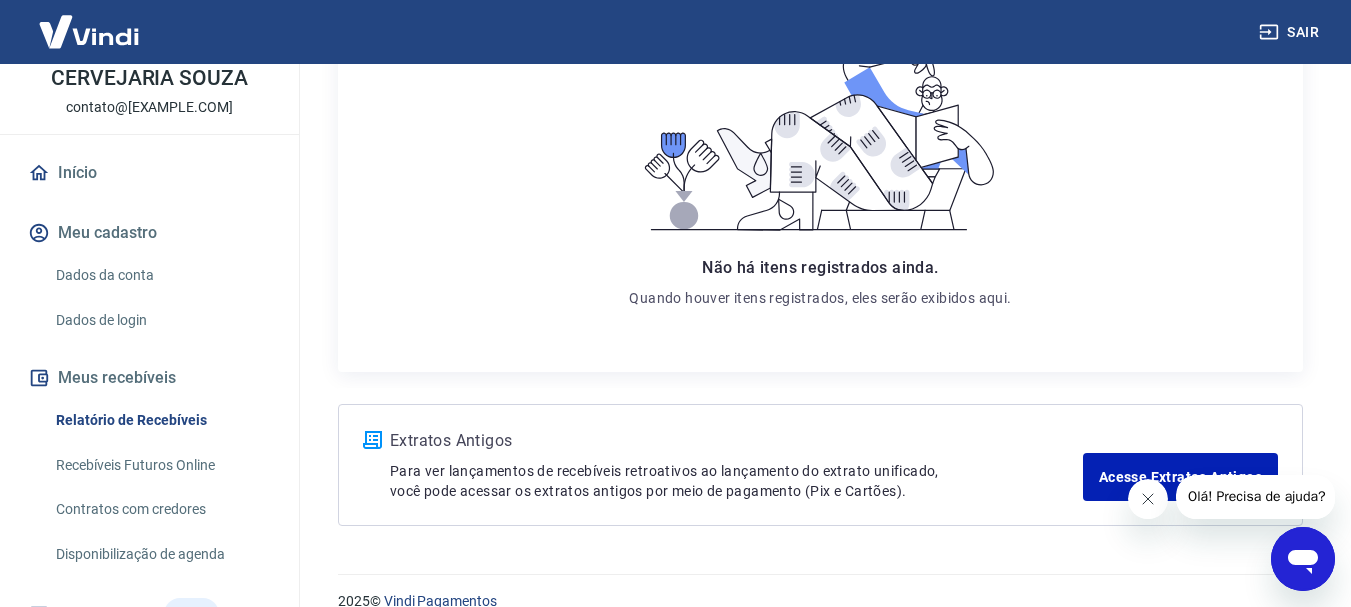 scroll, scrollTop: 386, scrollLeft: 0, axis: vertical 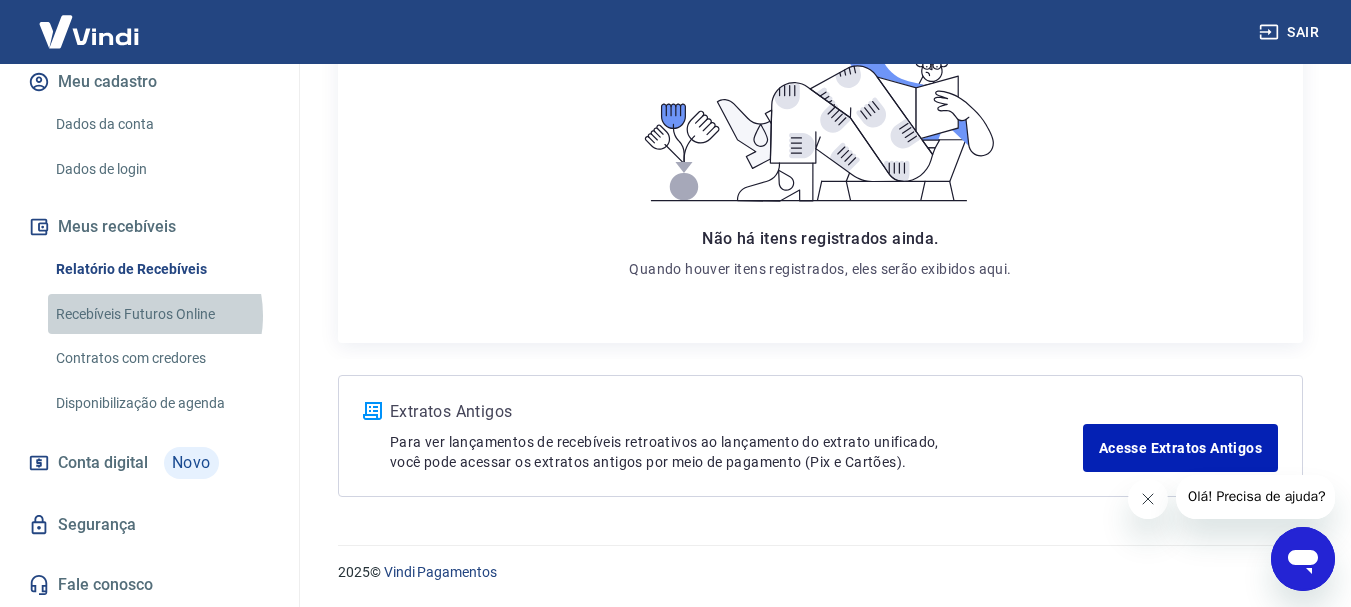 click on "Recebíveis Futuros Online" at bounding box center [161, 314] 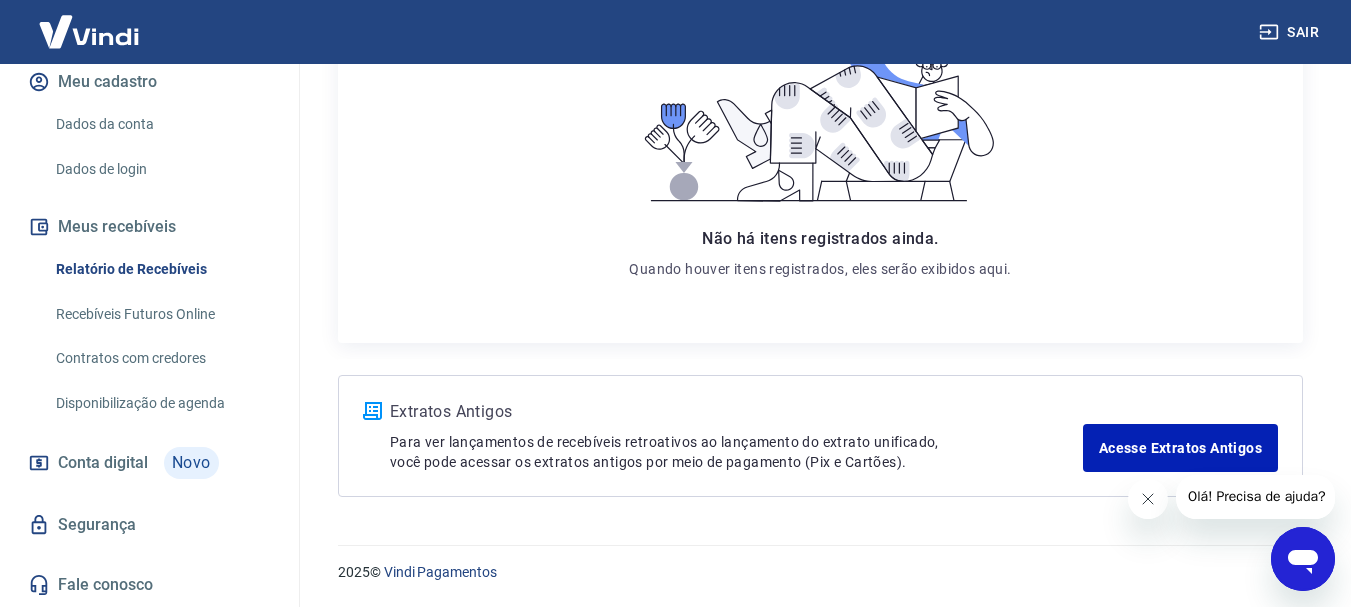 click on "Conta digital" at bounding box center [103, 463] 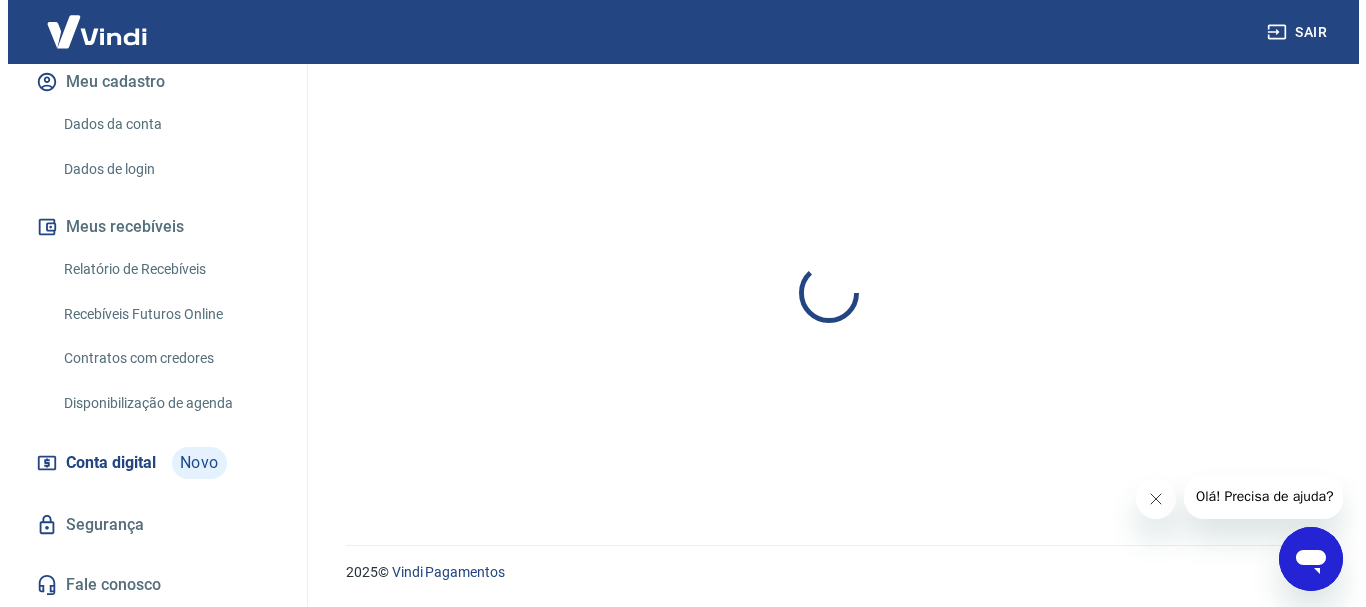 scroll, scrollTop: 0, scrollLeft: 0, axis: both 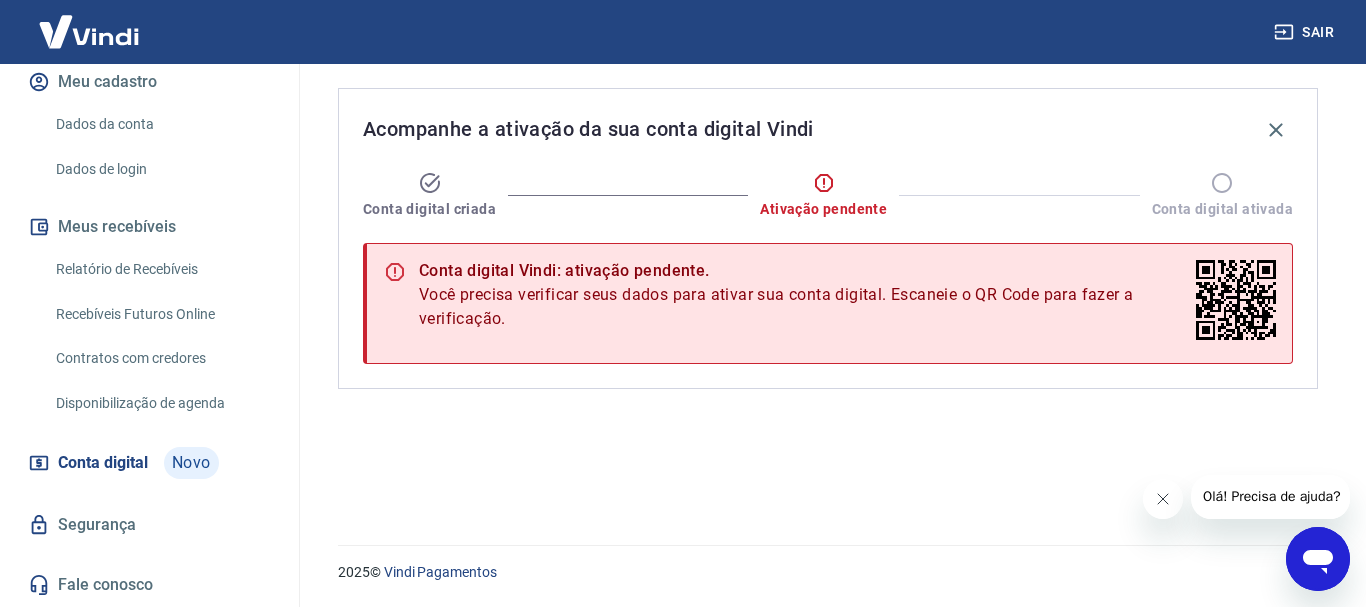 click on "Segurança" at bounding box center [149, 525] 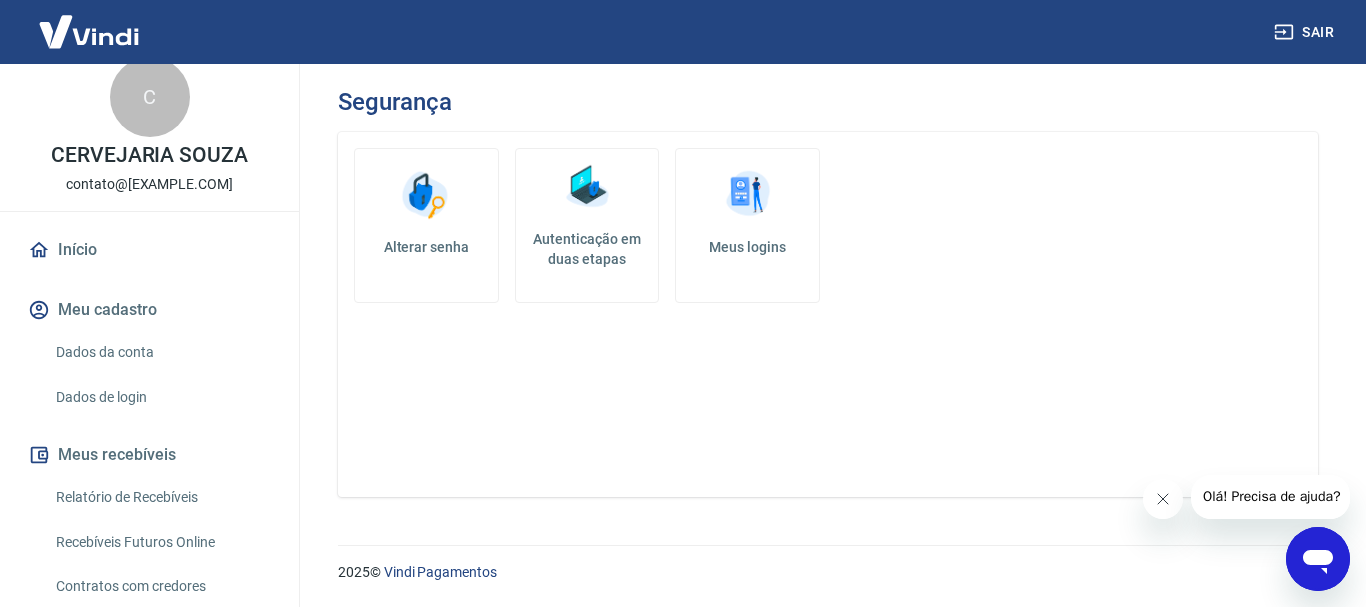 scroll, scrollTop: 0, scrollLeft: 0, axis: both 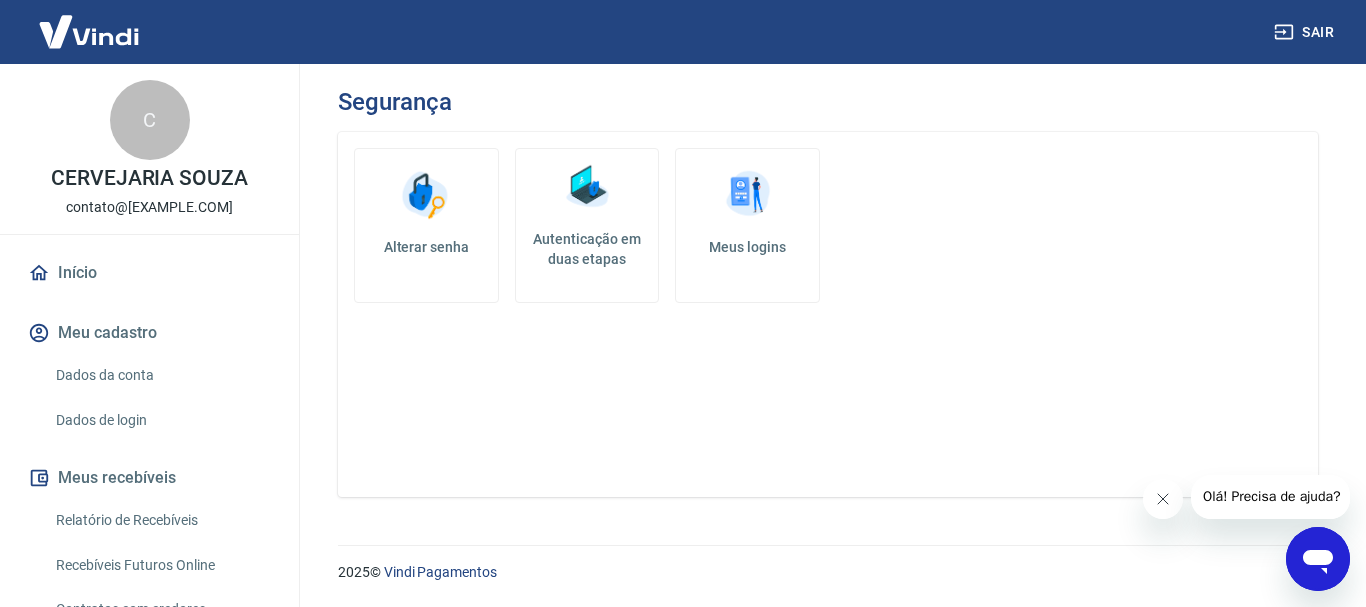 click 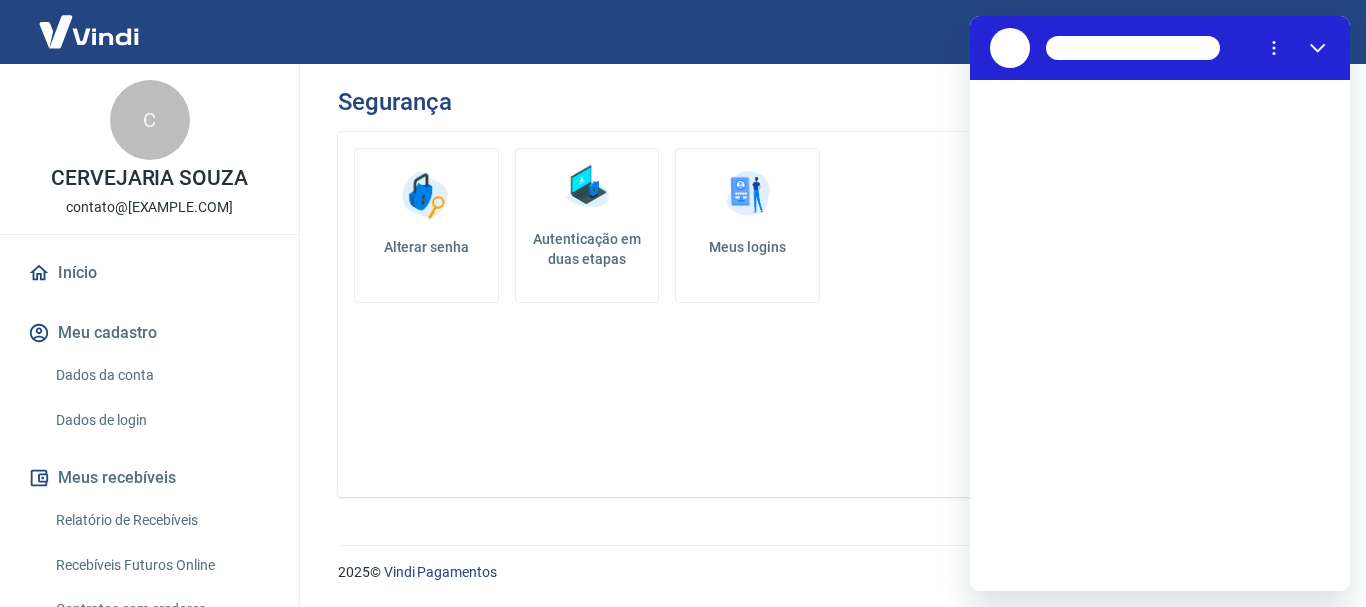 scroll, scrollTop: 0, scrollLeft: 0, axis: both 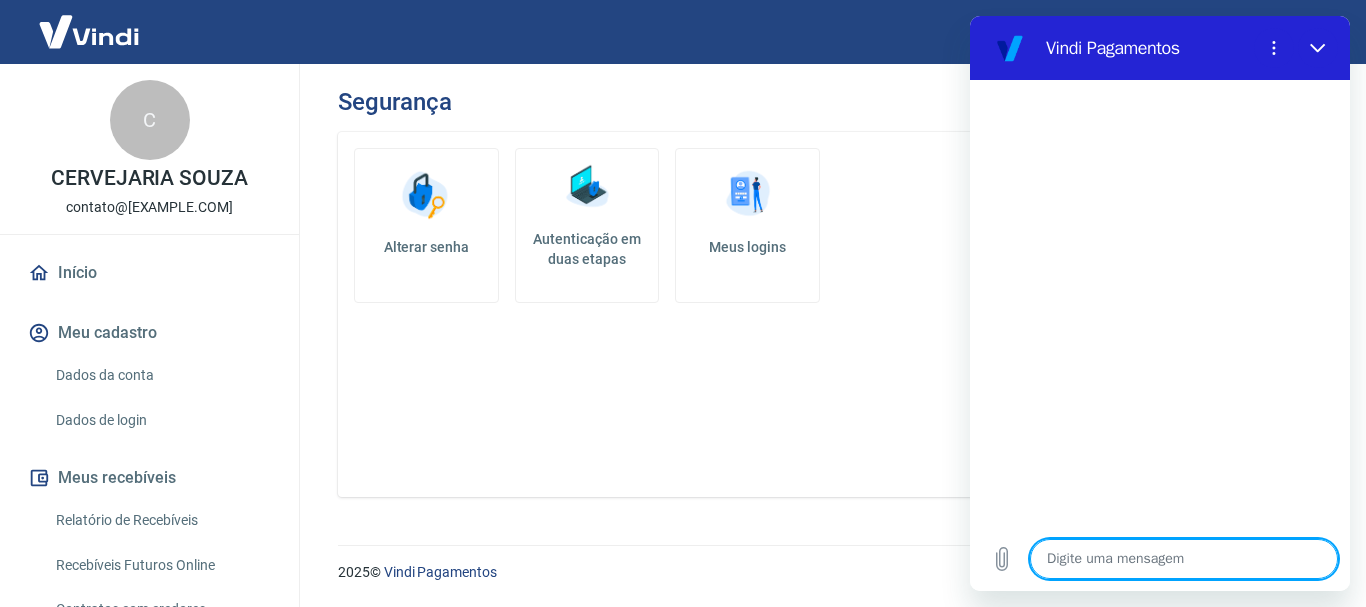 click at bounding box center [1184, 559] 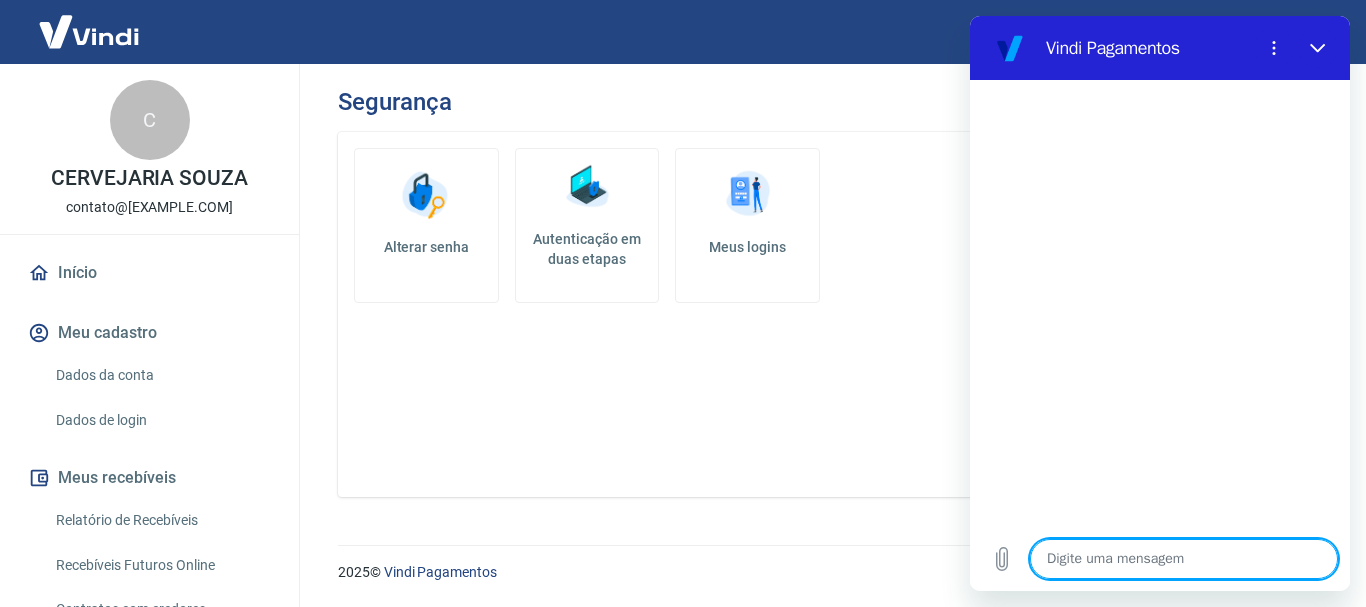 type on "p" 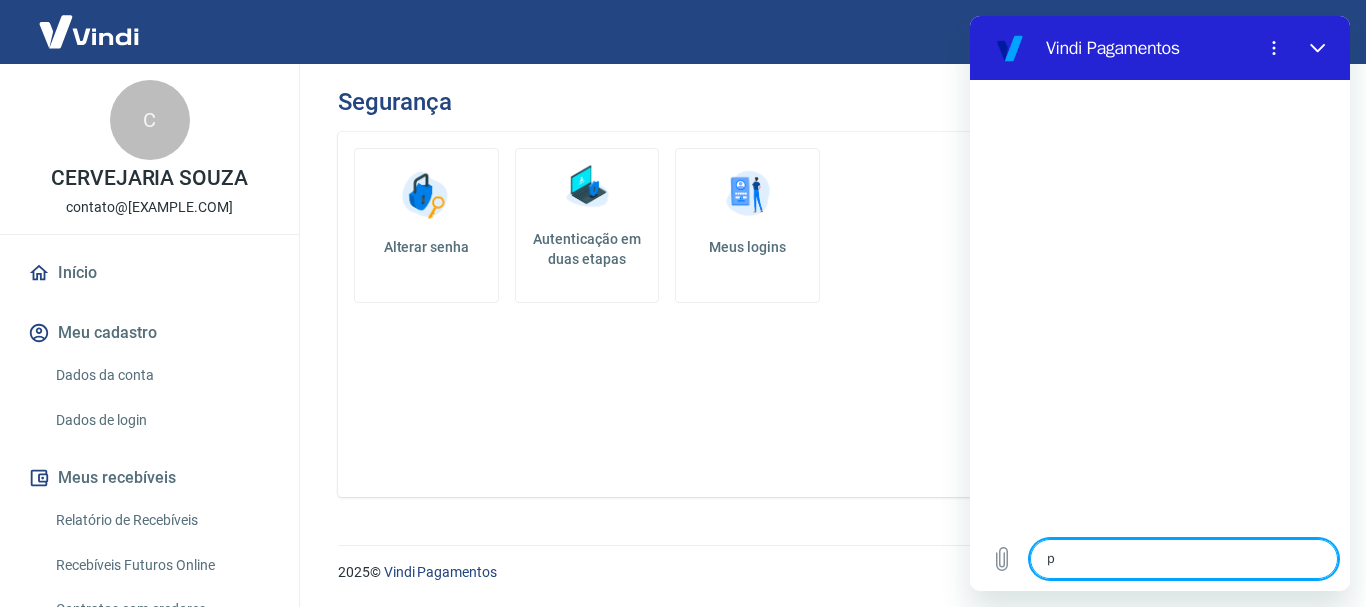 type on "x" 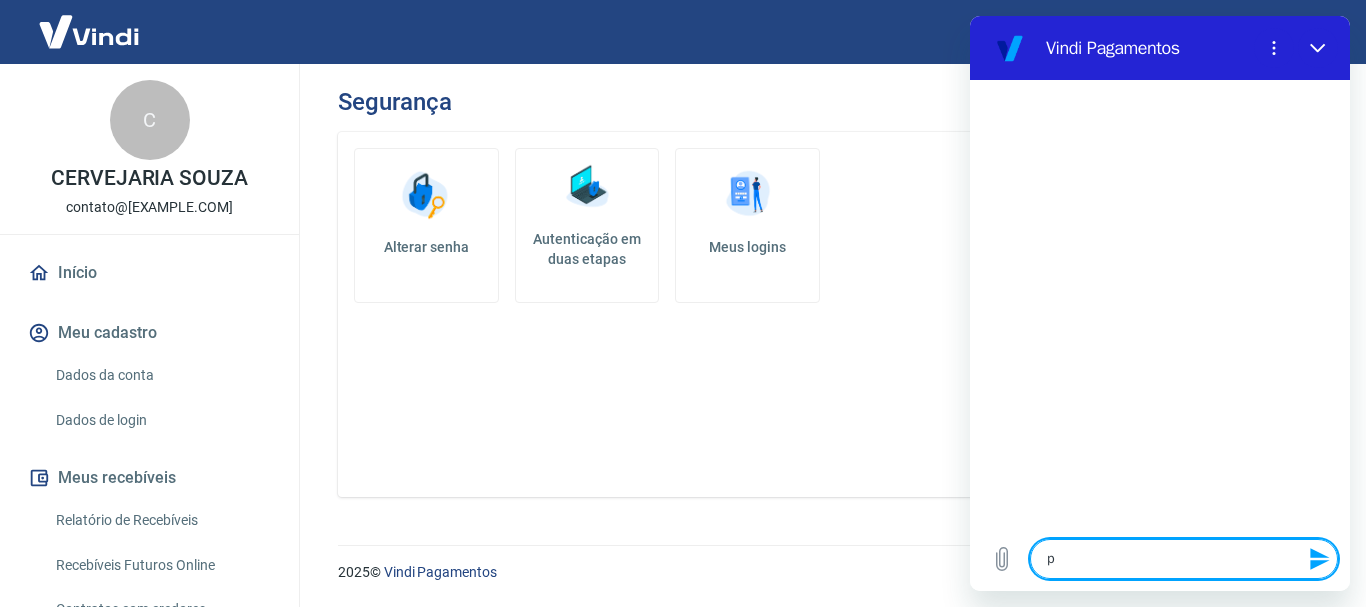 type on "pr" 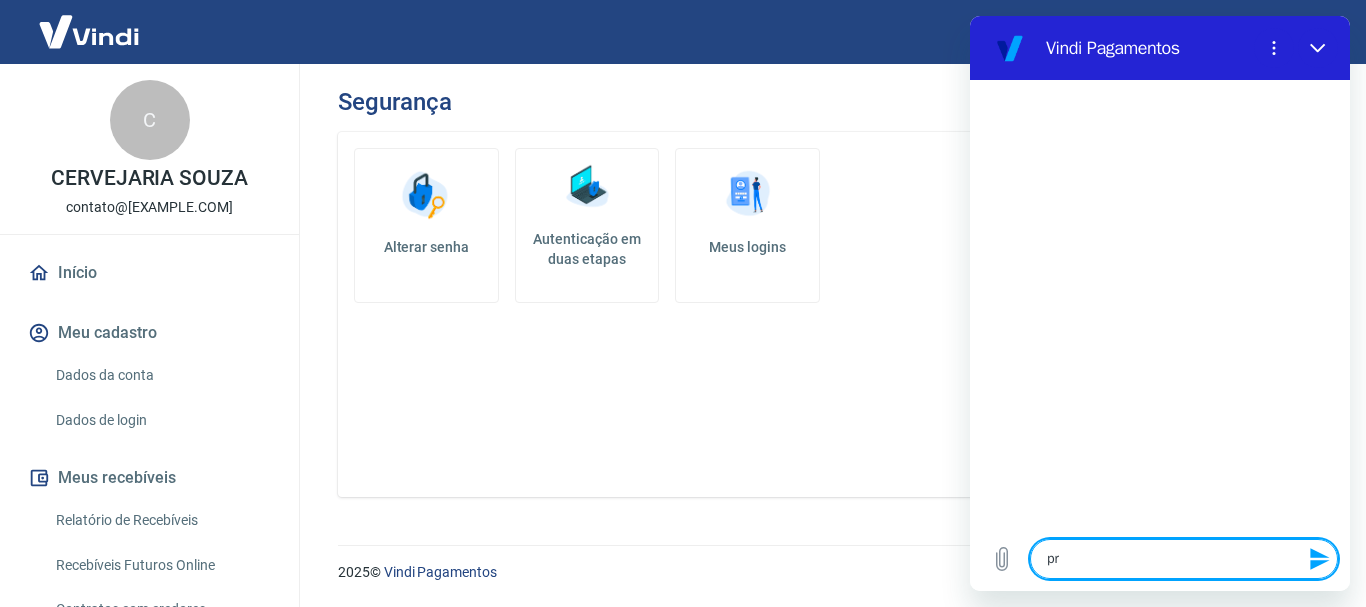 type on "pre" 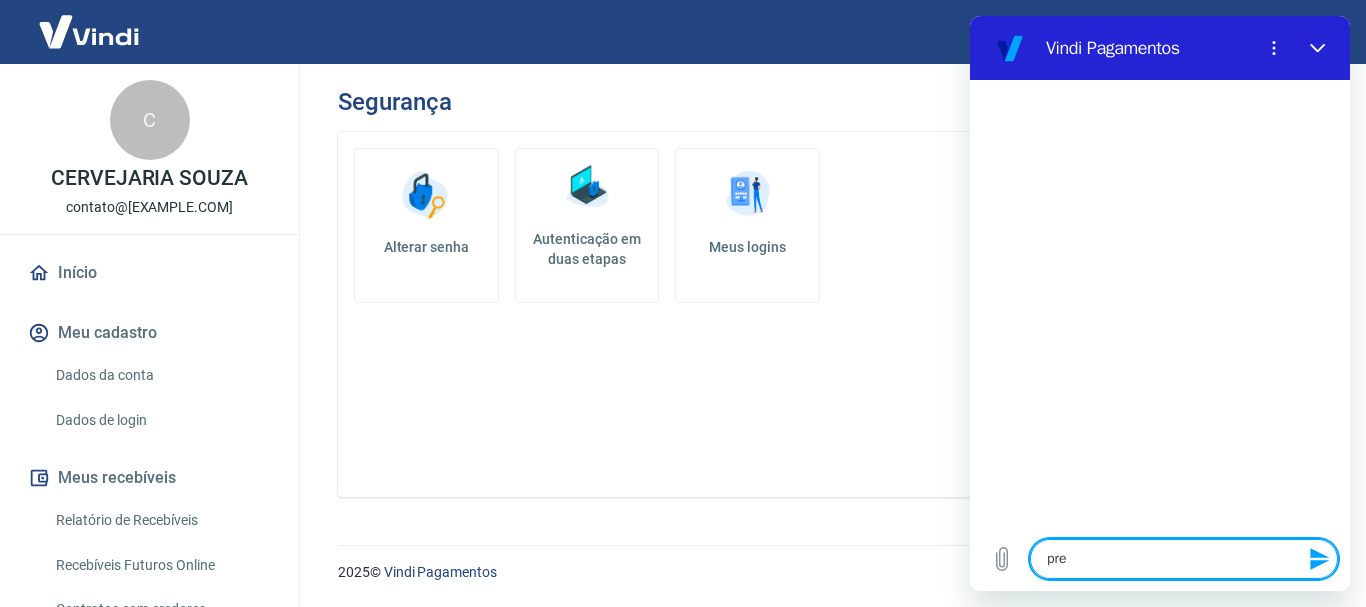type on "prec" 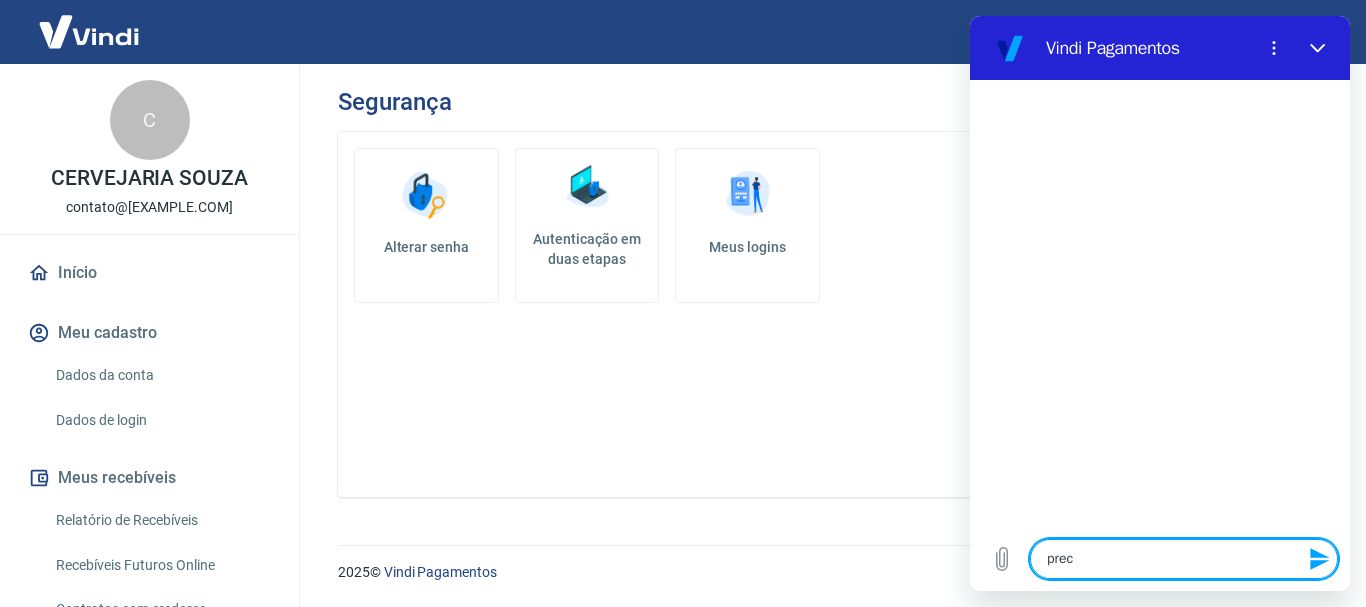 type on "preci" 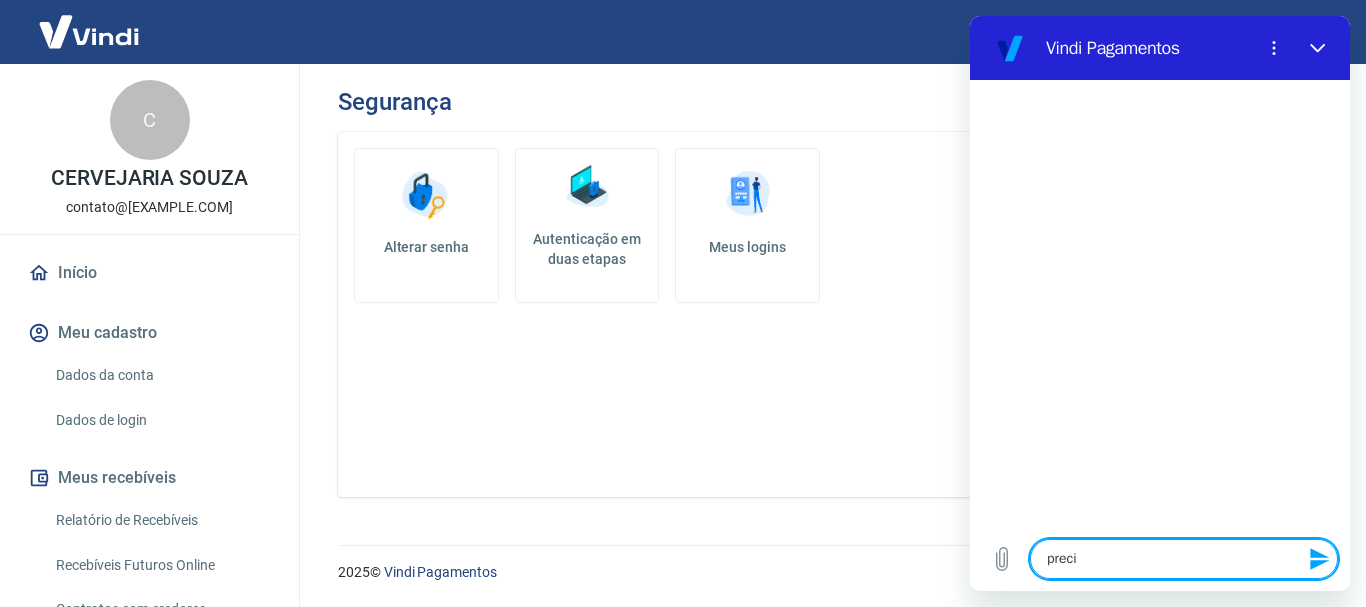 type on "precis" 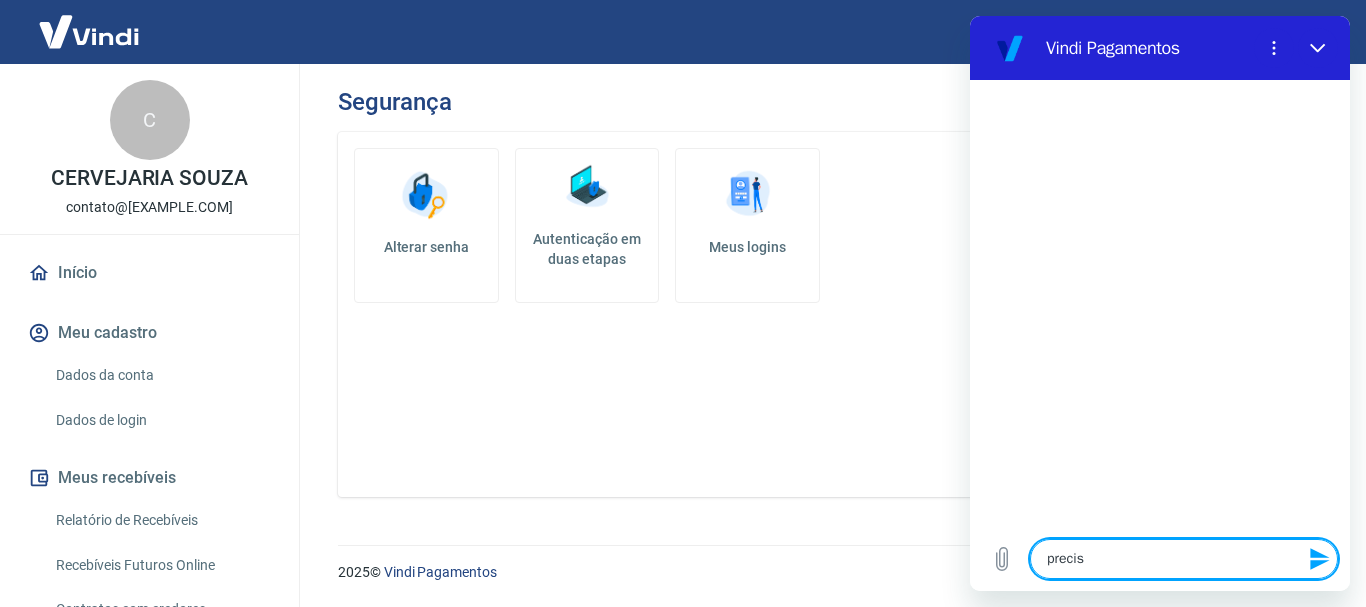 type on "preciso" 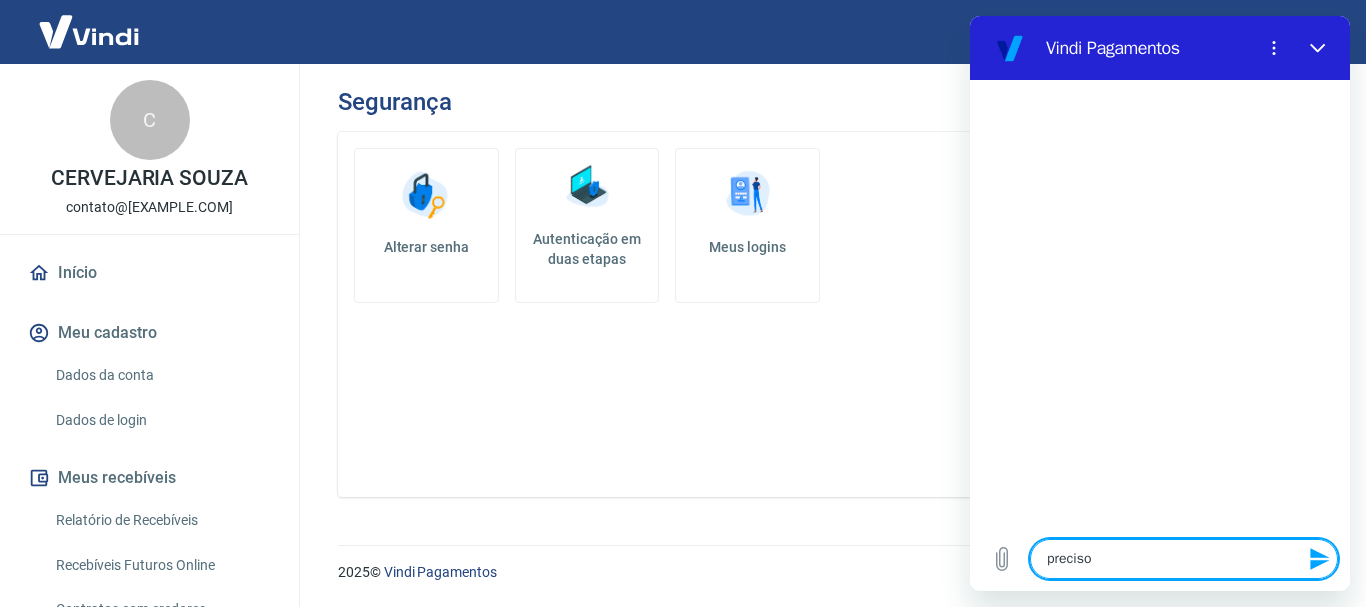 type on "preciso" 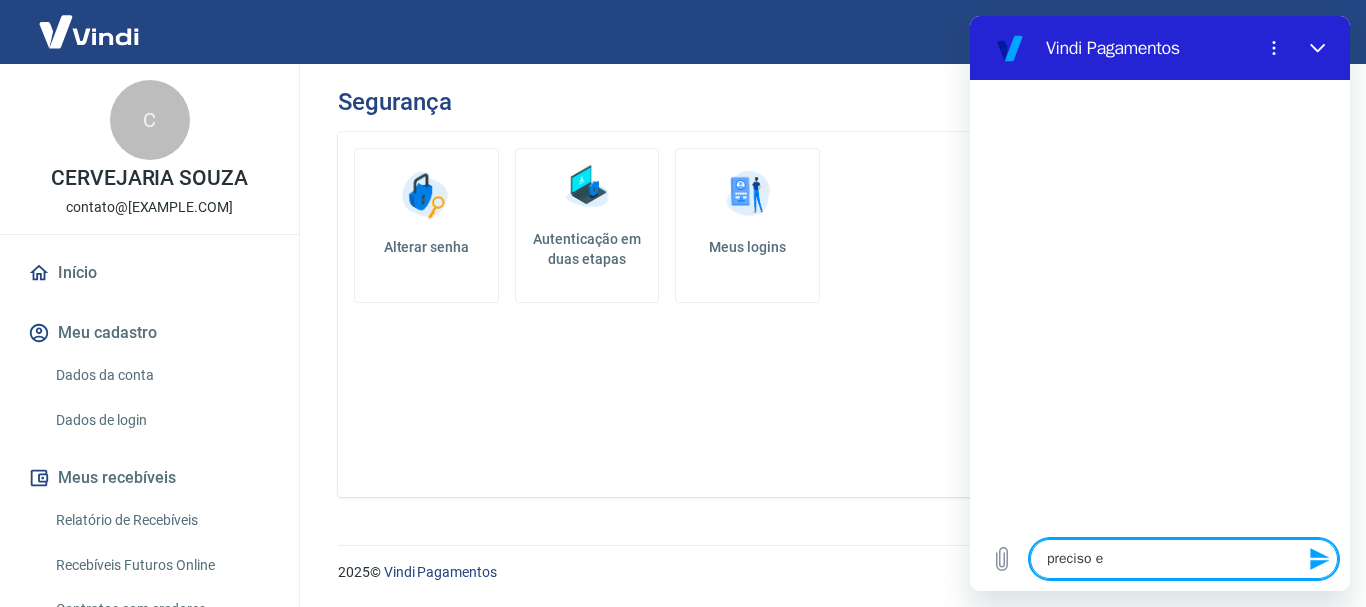 type on "preciso es" 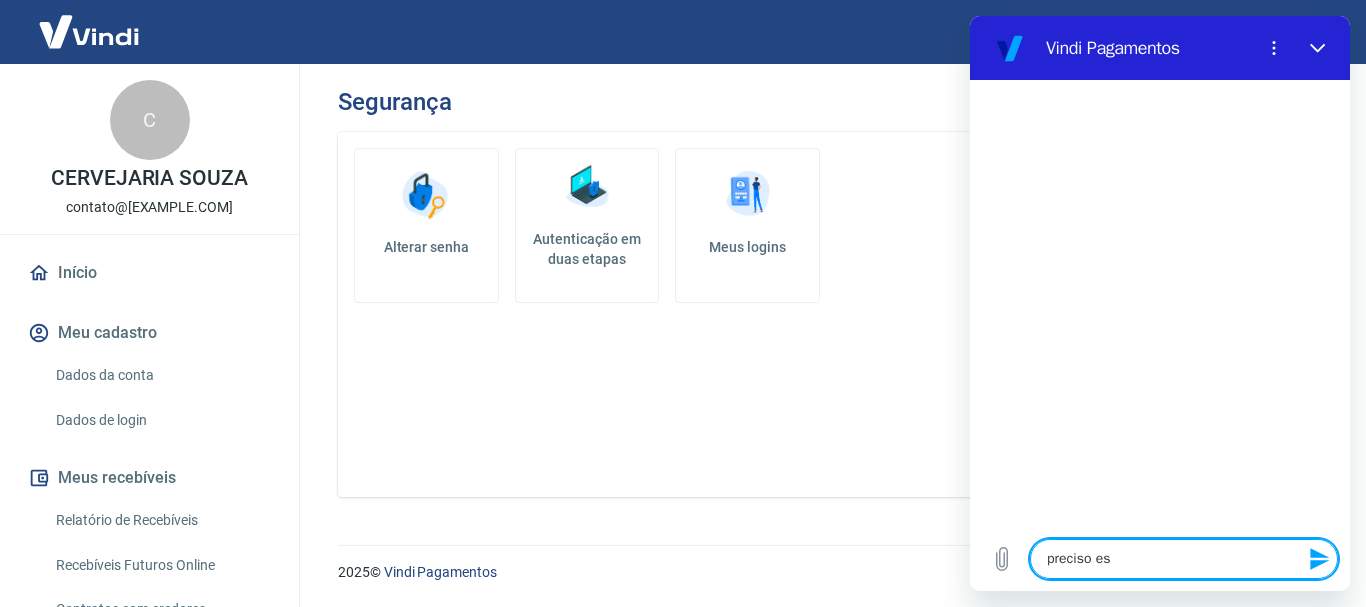 type on "preciso est" 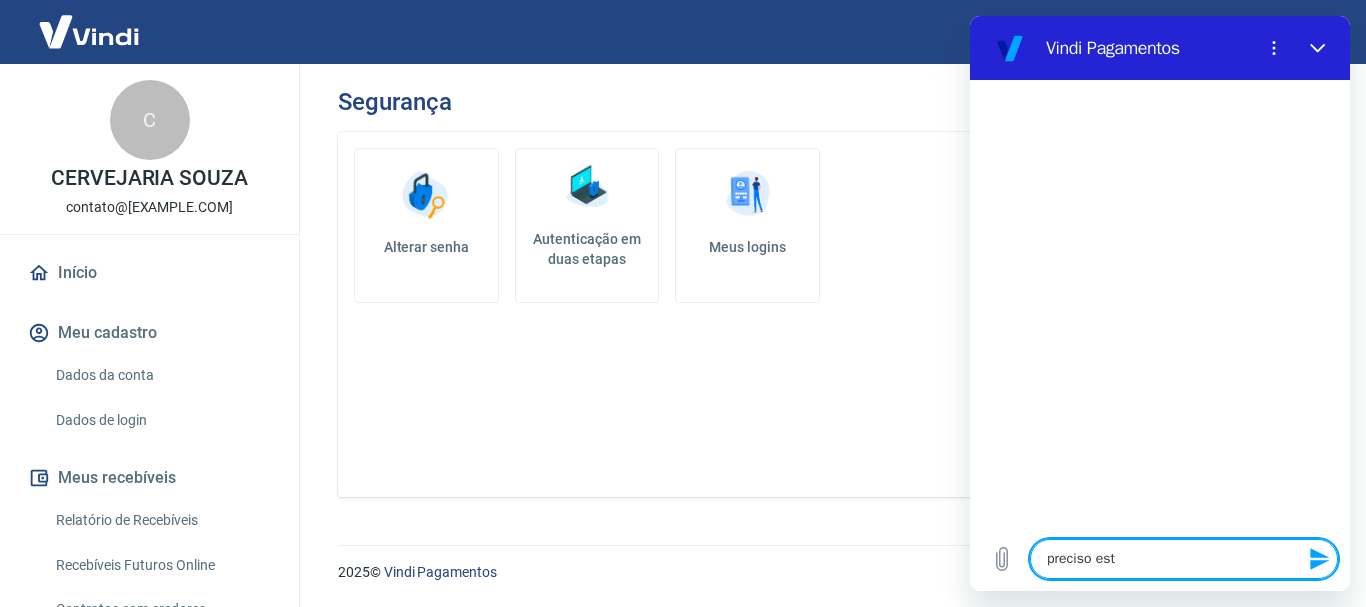 type on "preciso esta" 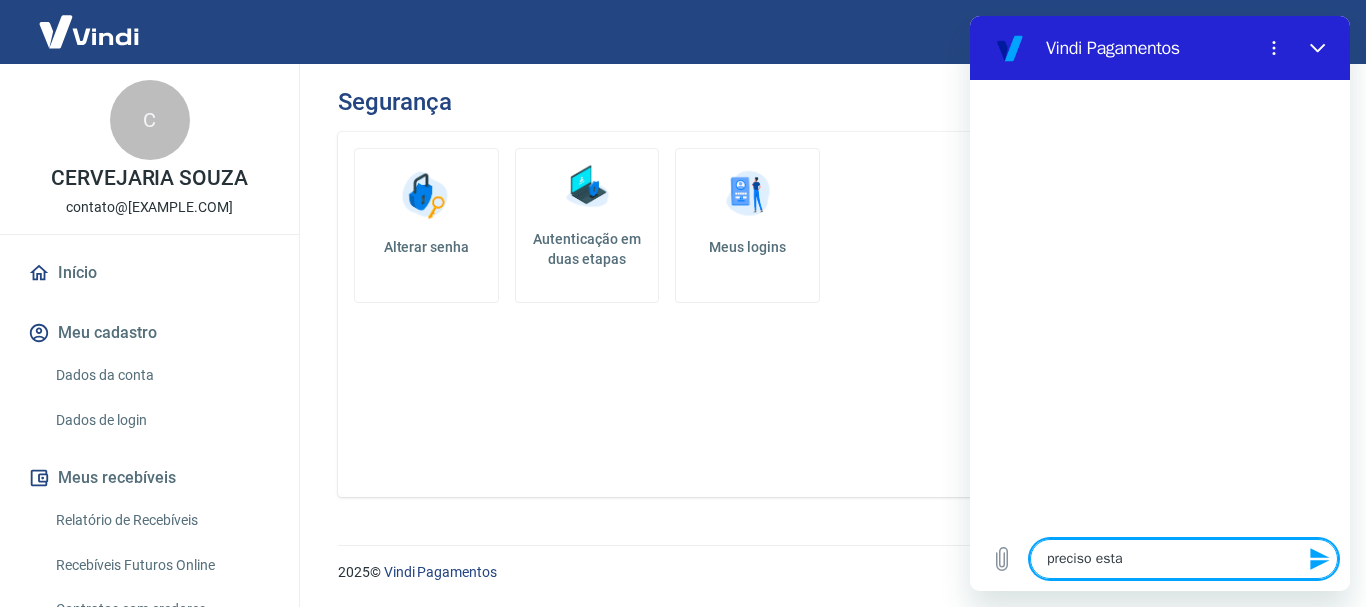 type on "preciso estar" 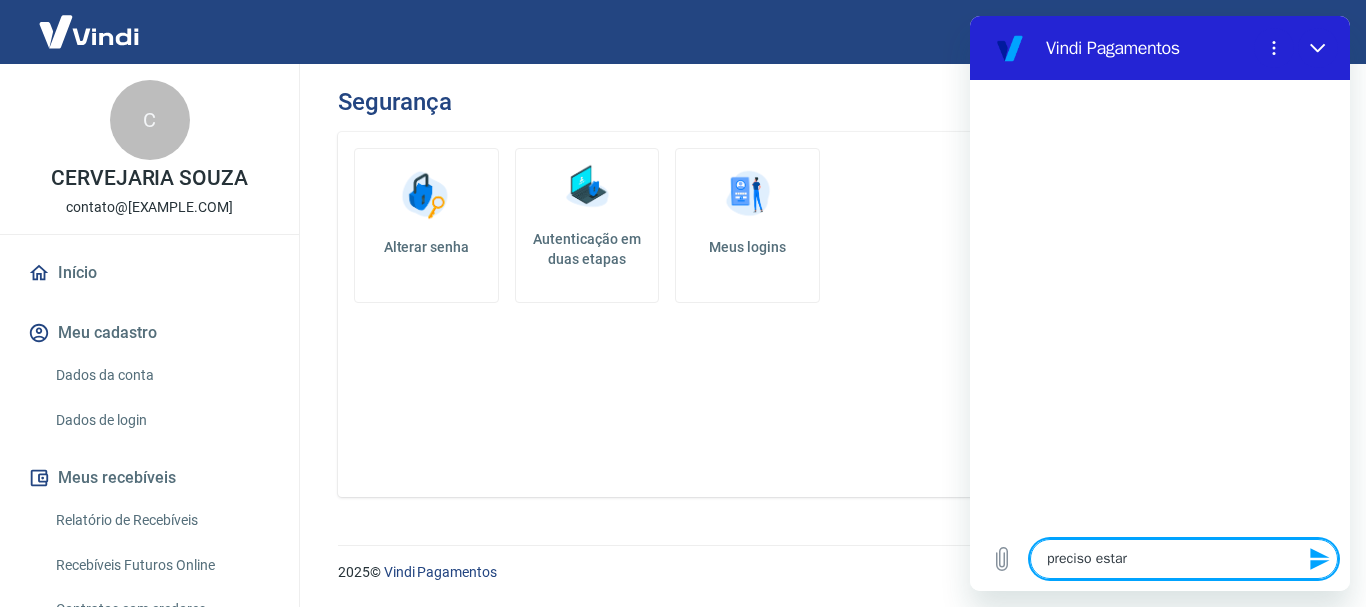 type on "preciso estar" 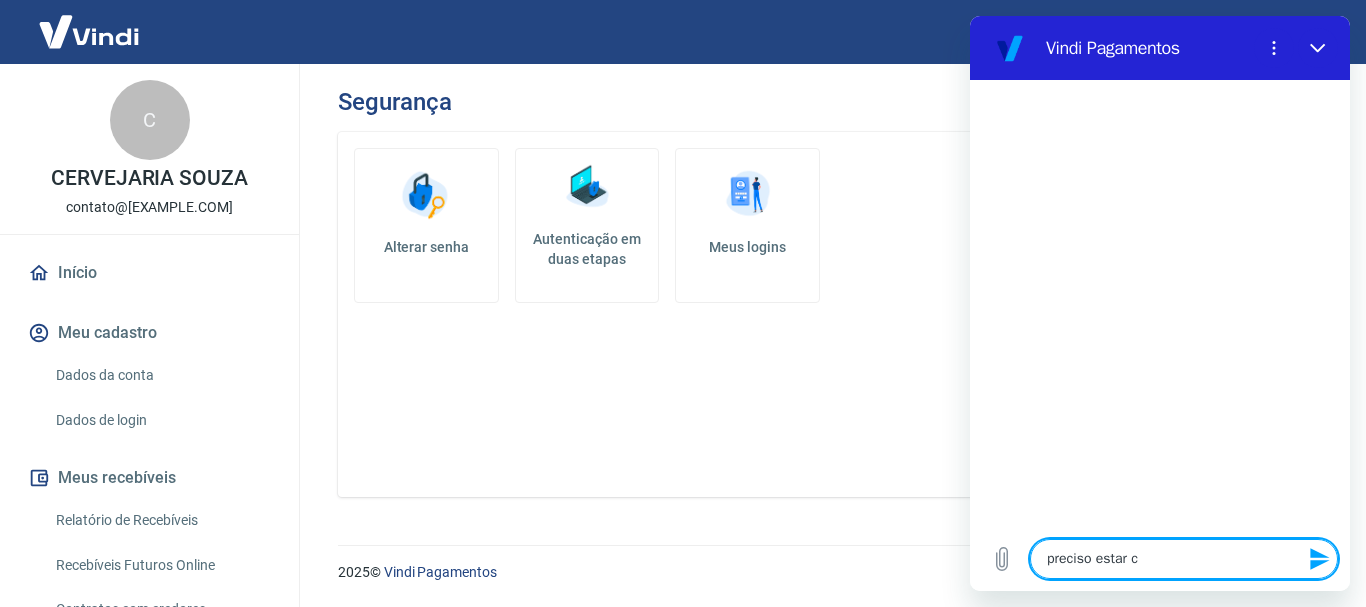 type on "preciso estar co" 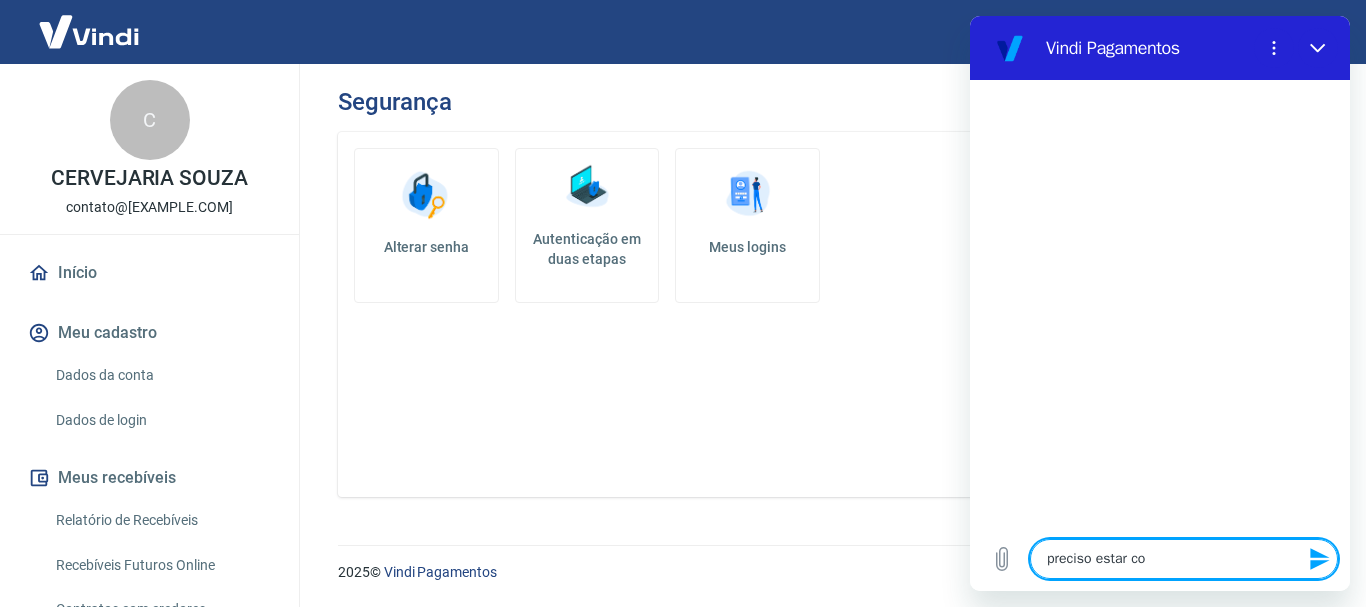 type on "preciso estar com" 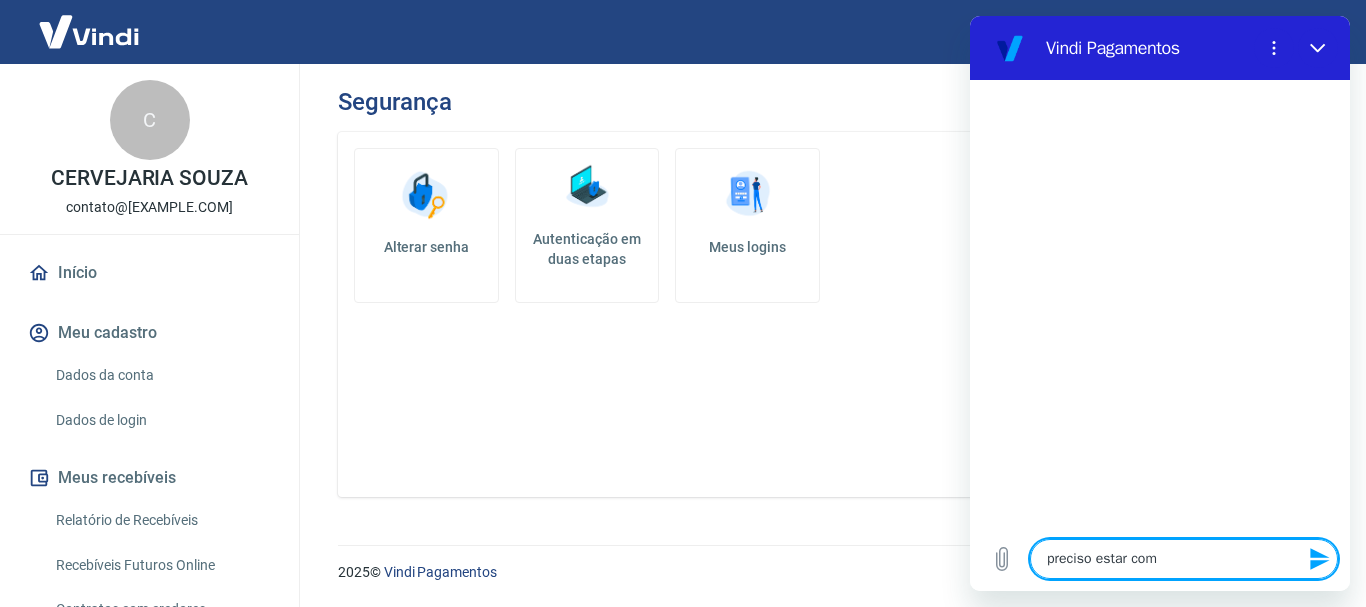 type on "preciso estar com" 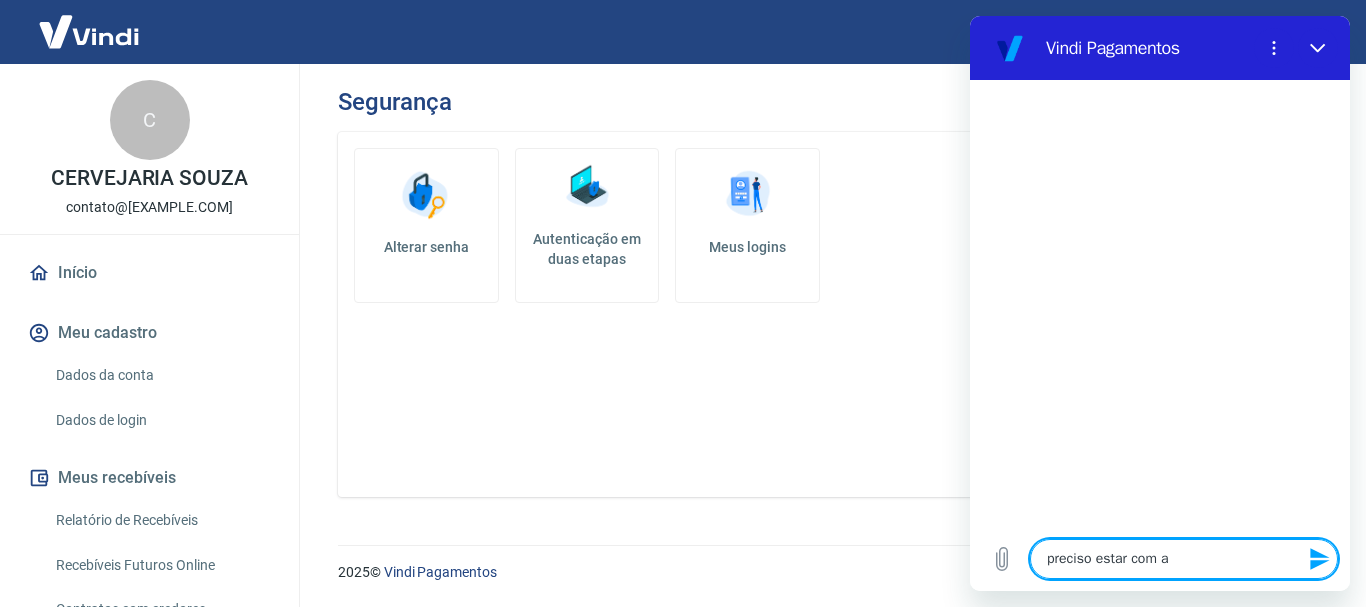 type on "preciso estar com a" 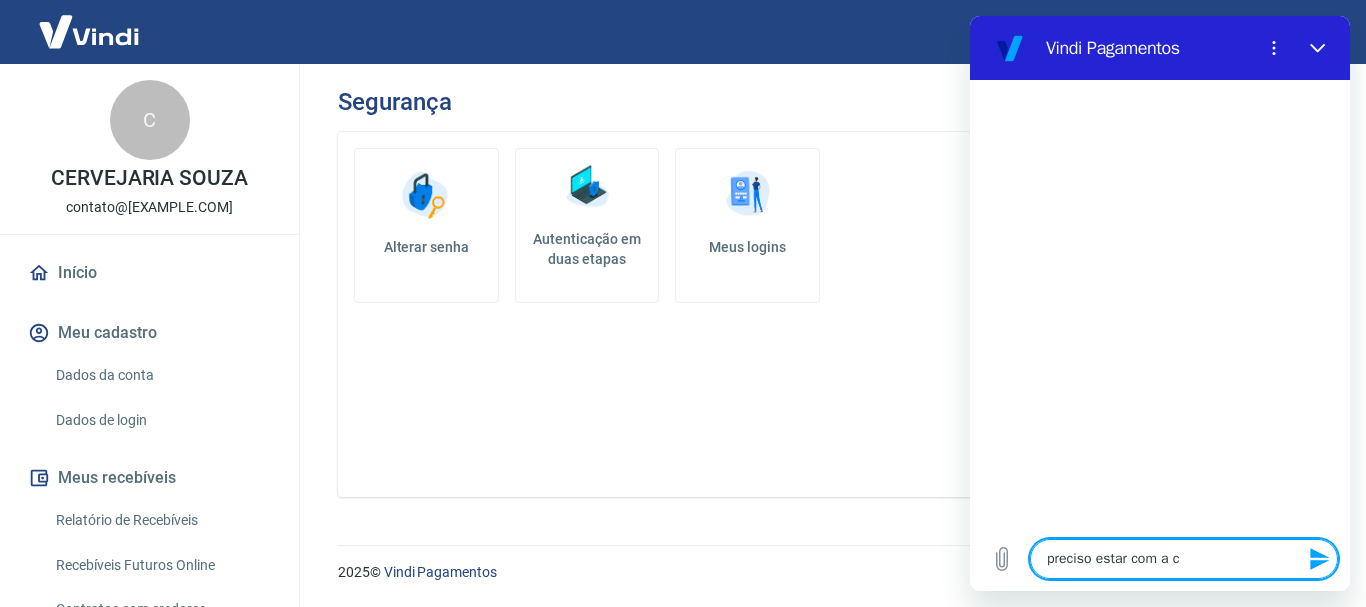 type on "preciso estar com a co" 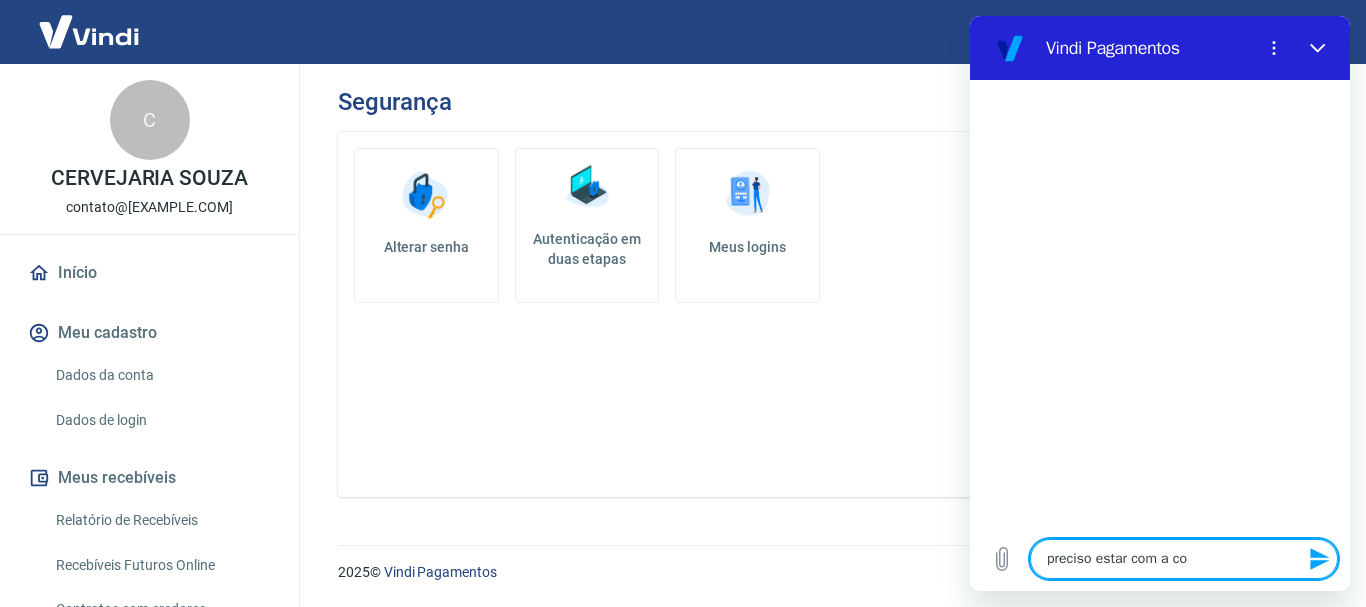 type on "preciso estar com a con" 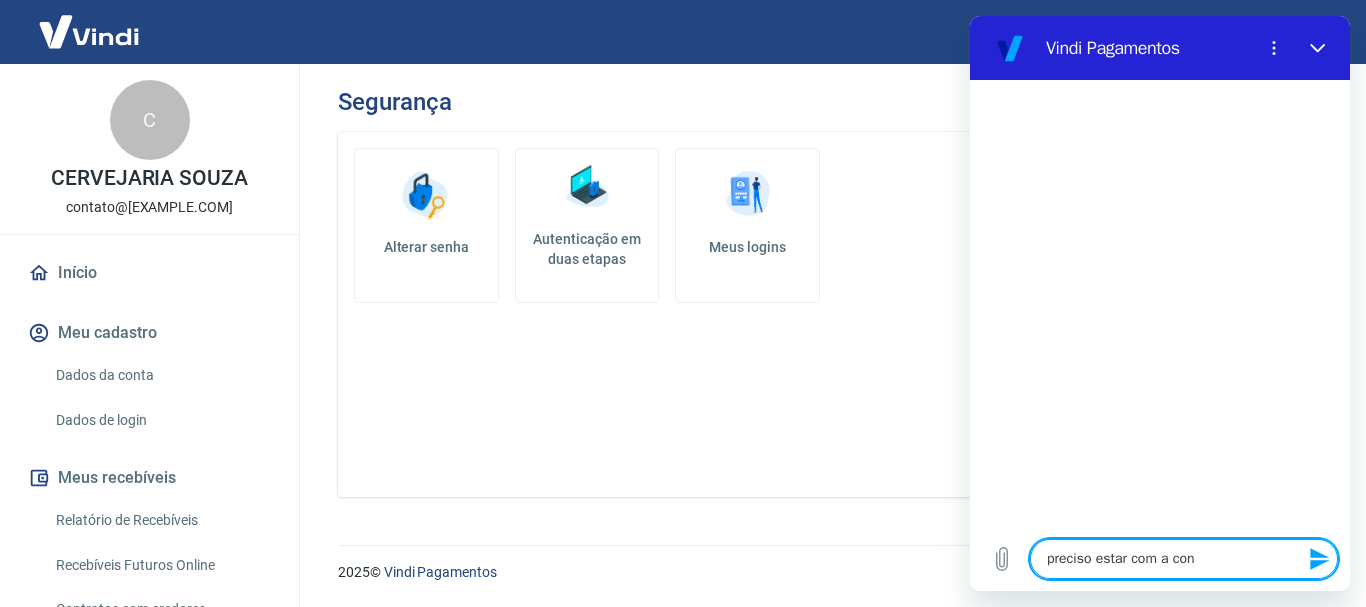 type on "preciso estar com a cont" 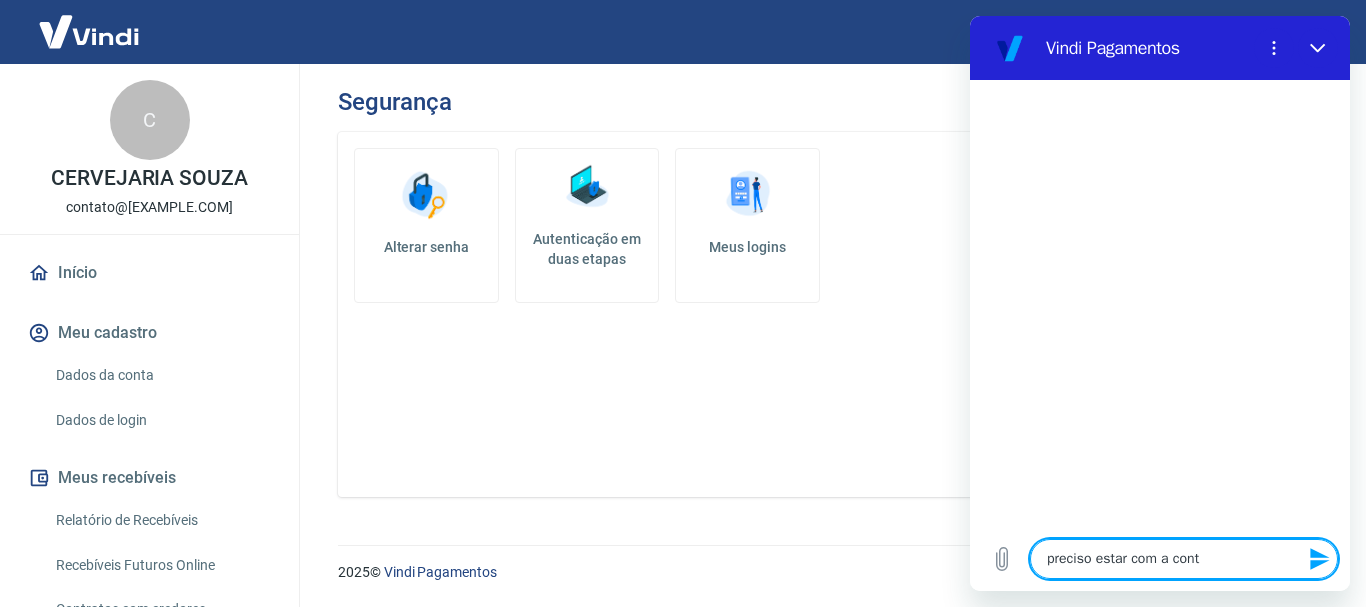 type on "preciso estar com a conti" 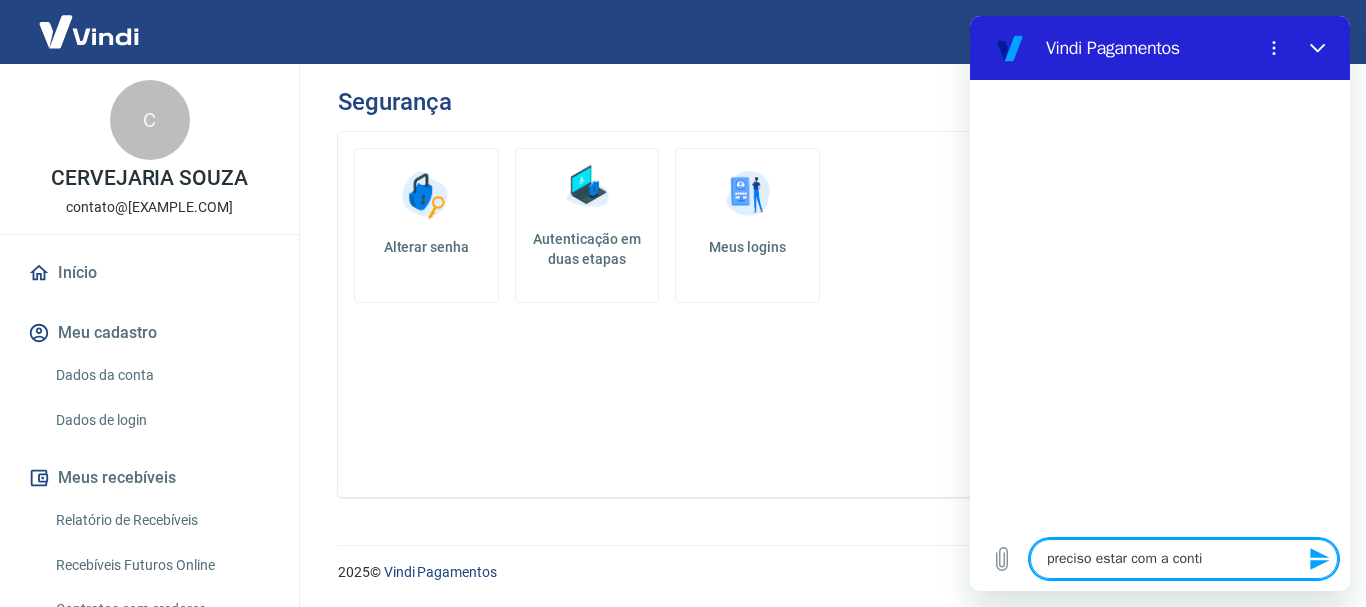 type on "preciso estar com a contiv" 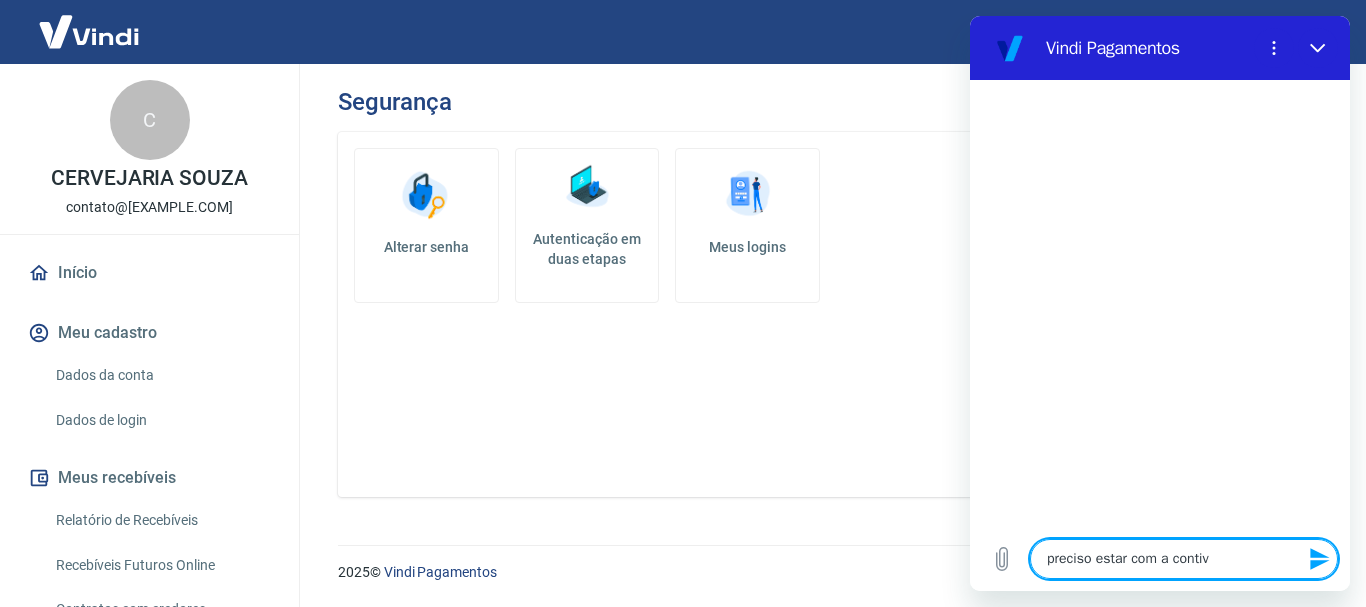 type on "preciso estar com a conti" 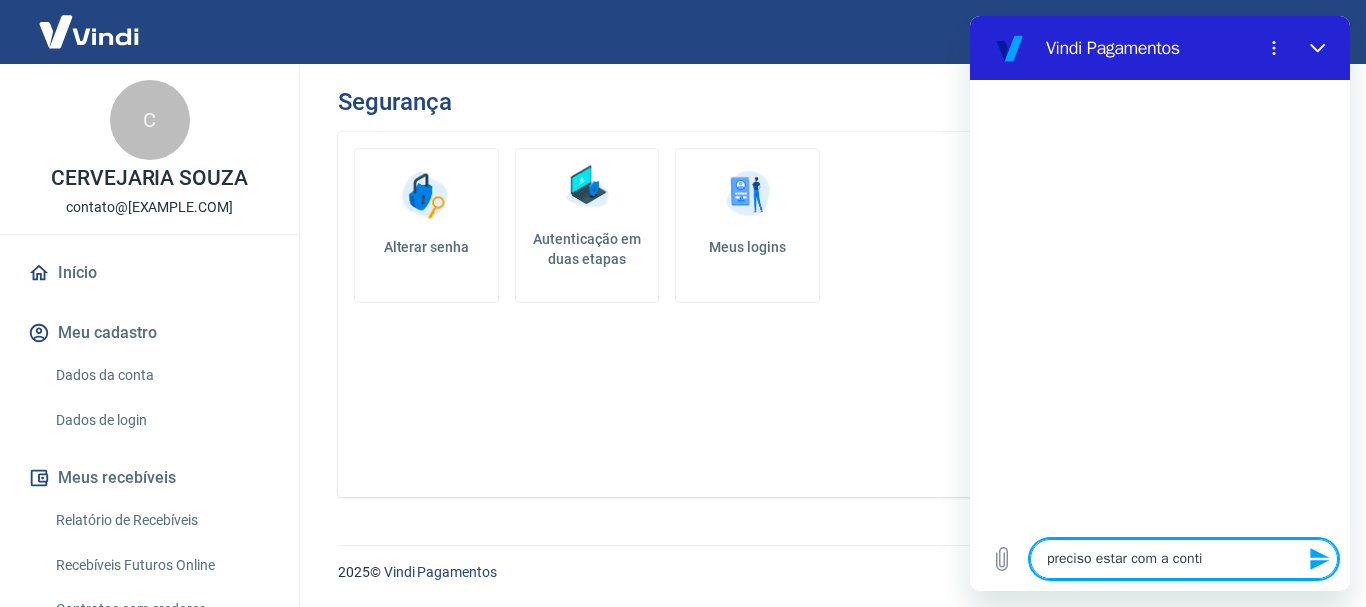 type on "preciso estar com a cont" 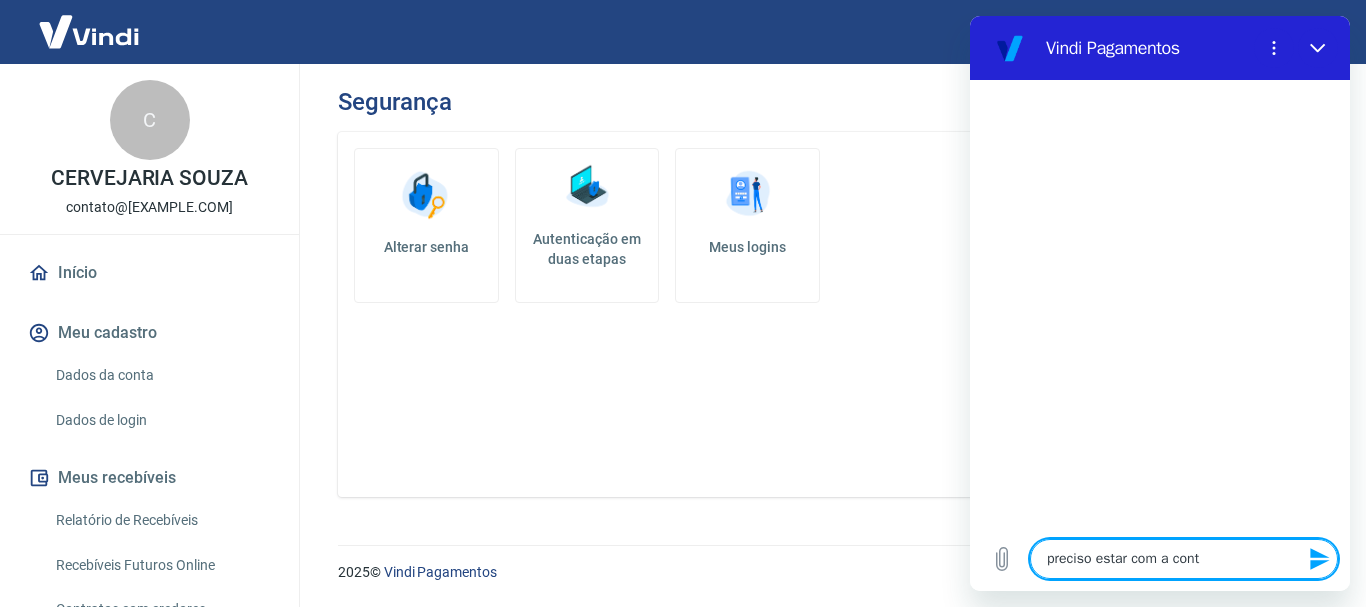 type on "preciso estar com a conta" 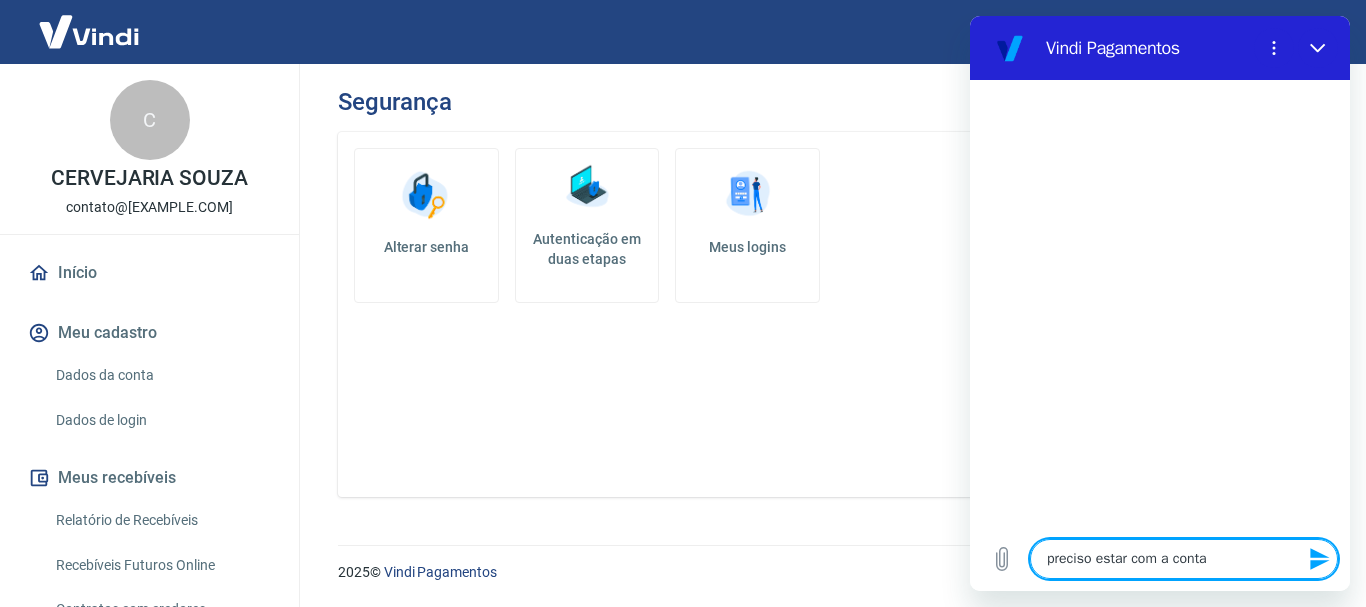 type on "preciso estar com a conta" 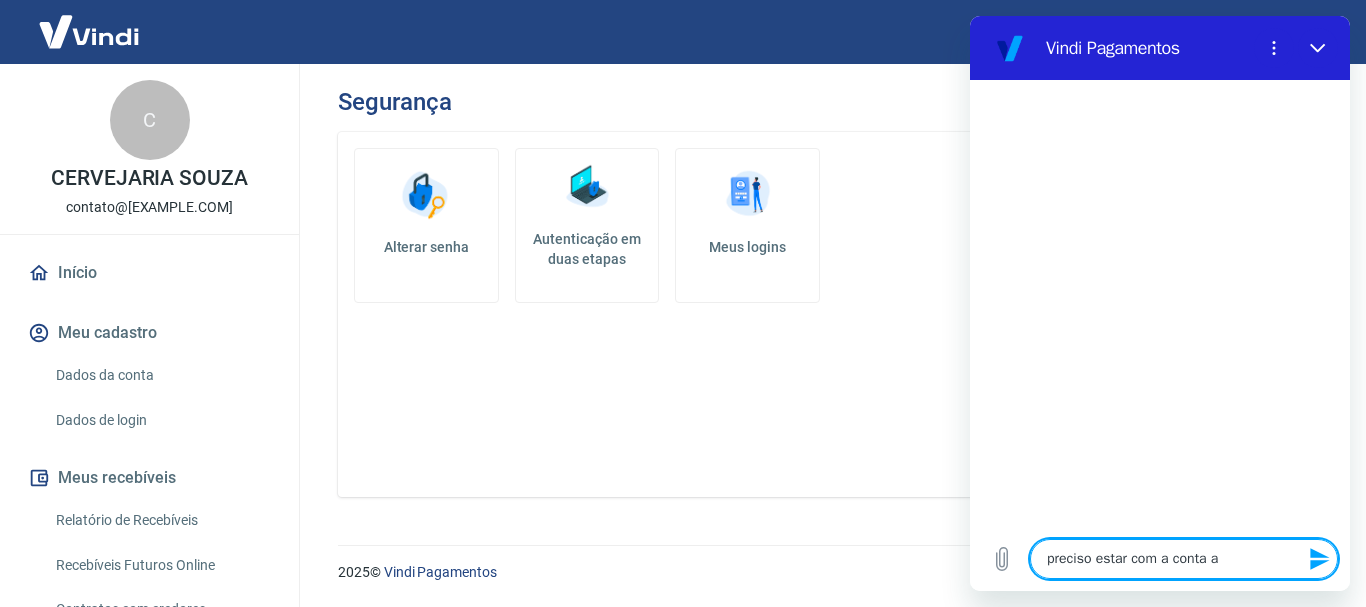 type on "preciso estar com a conta at" 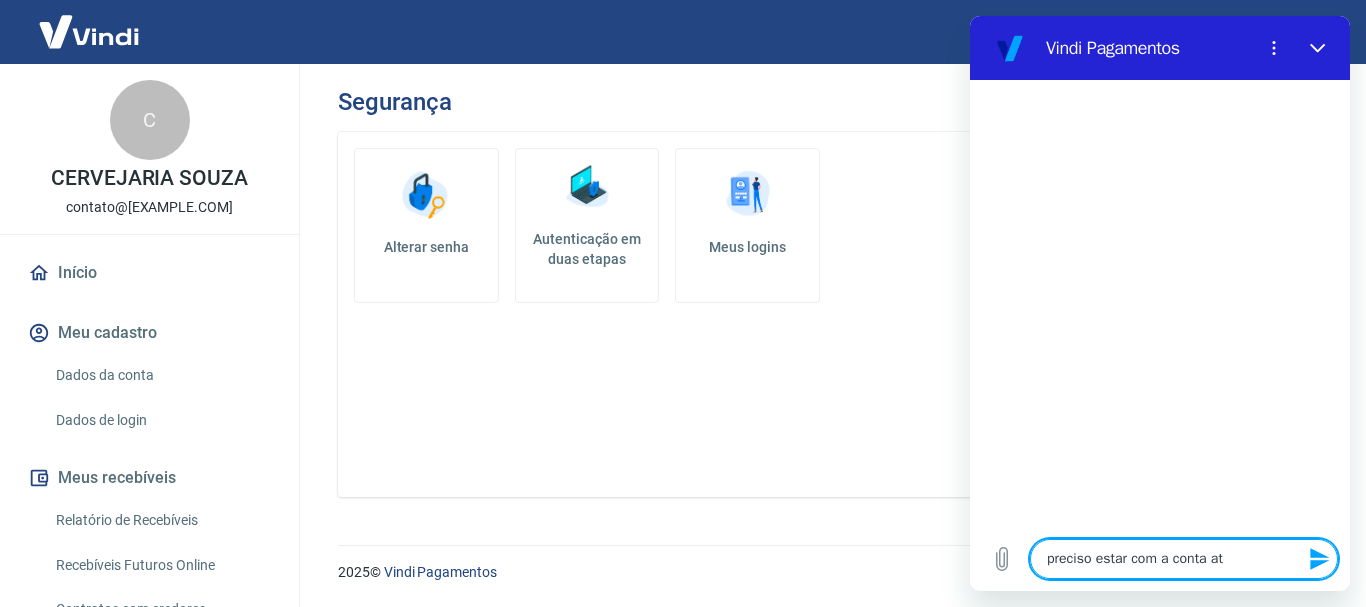 type on "x" 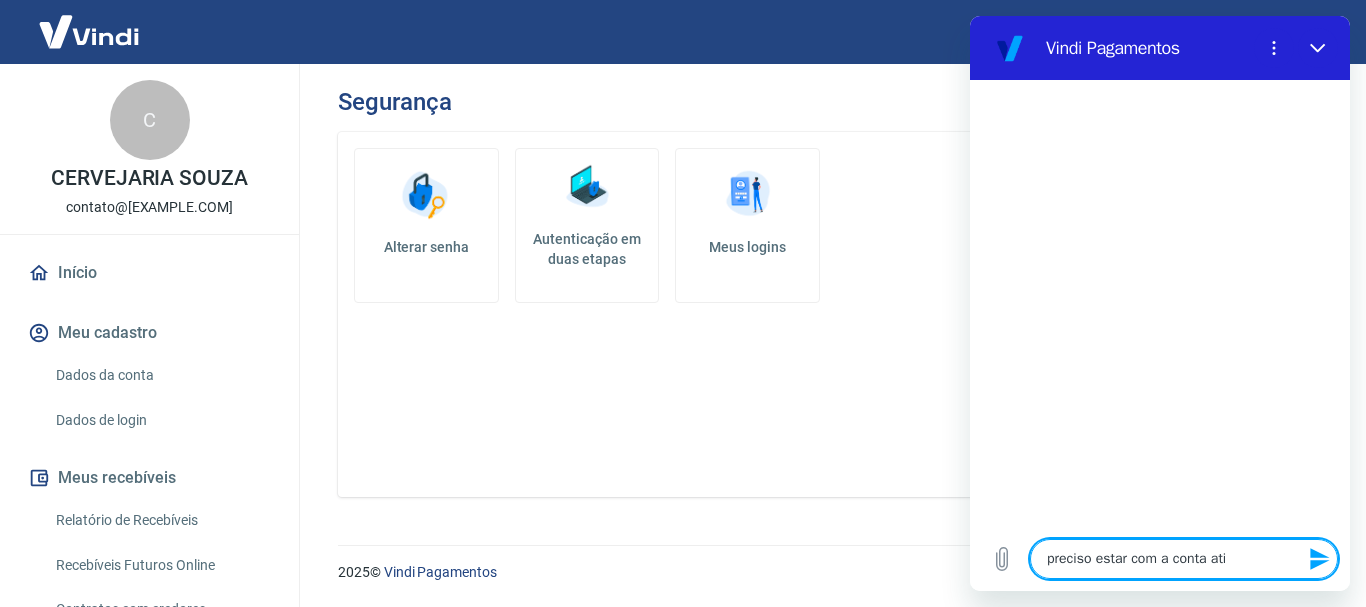 type on "preciso estar com a conta ativ" 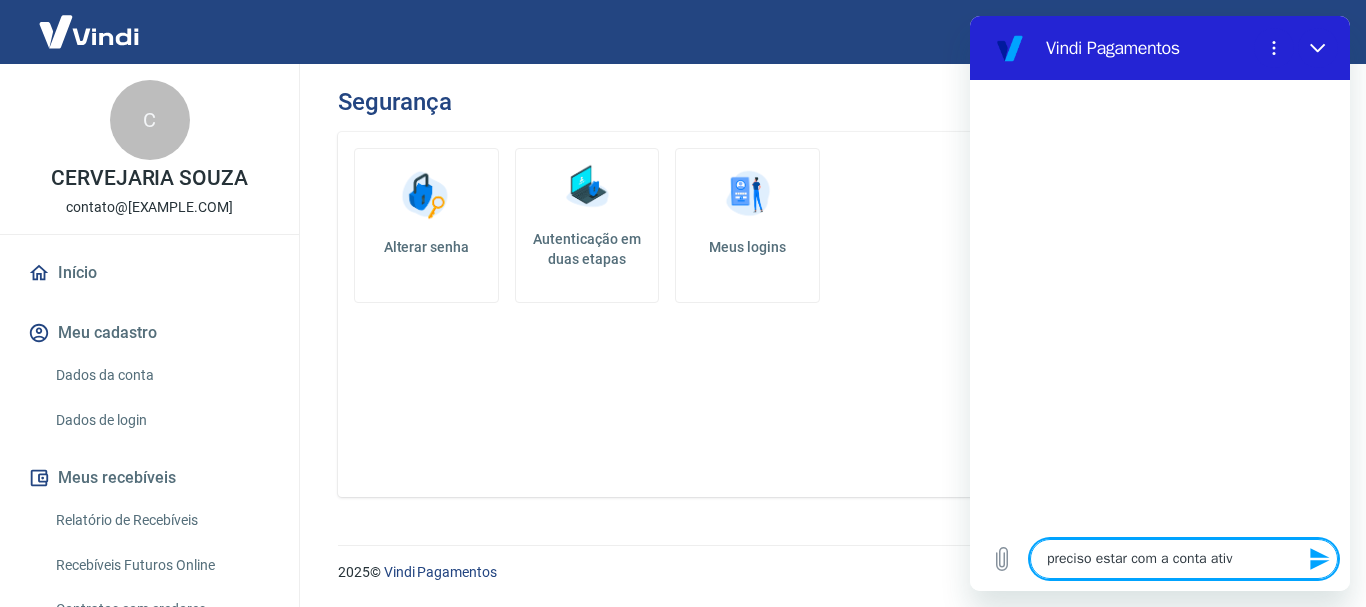 type on "x" 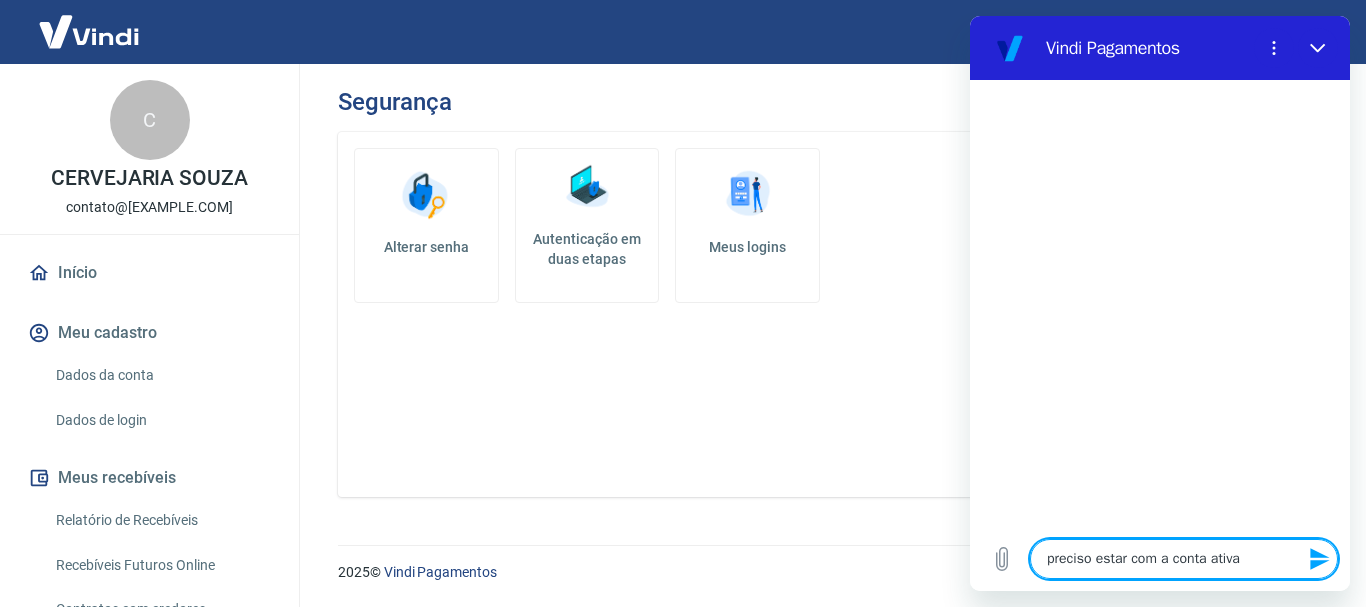 type on "preciso estar com a conta ativad" 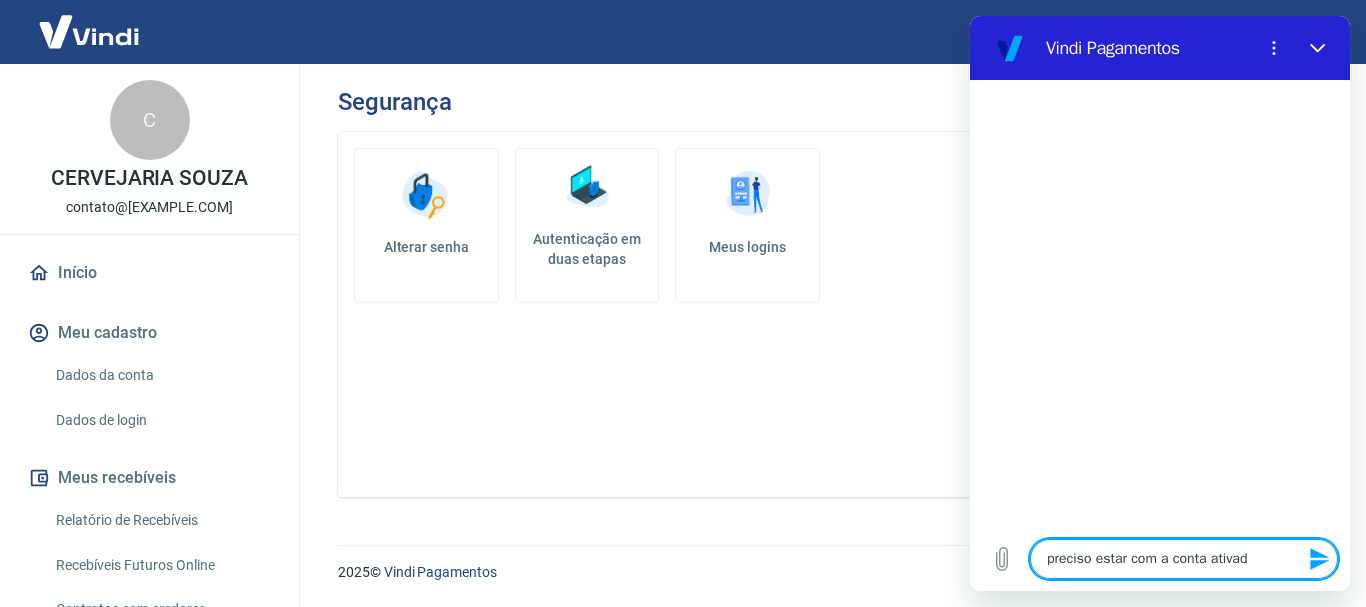 type on "preciso estar com a conta ativada" 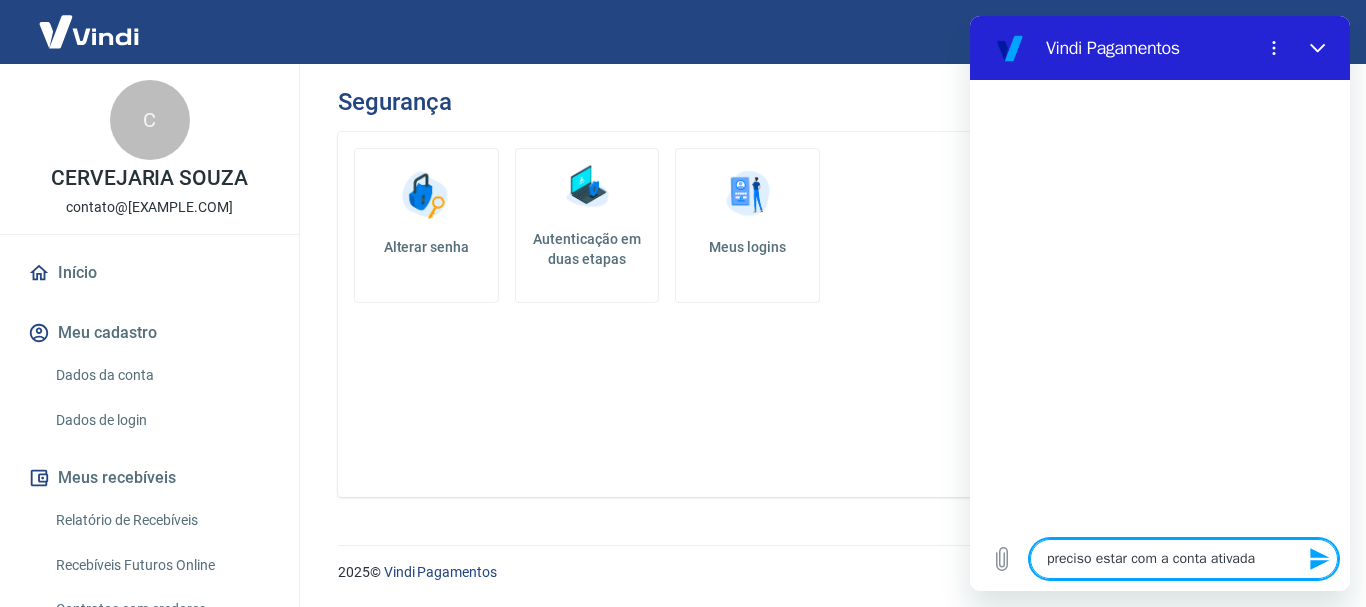 type on "preciso estar com a conta ativada" 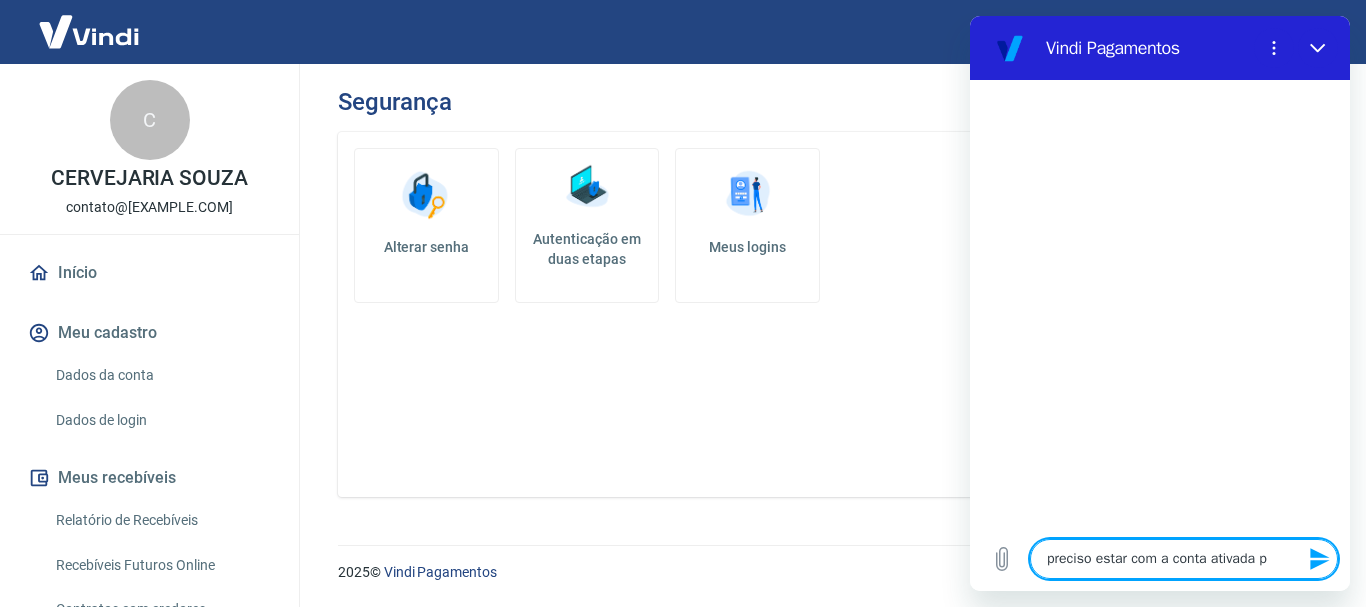 type on "preciso estar com a conta ativada para" 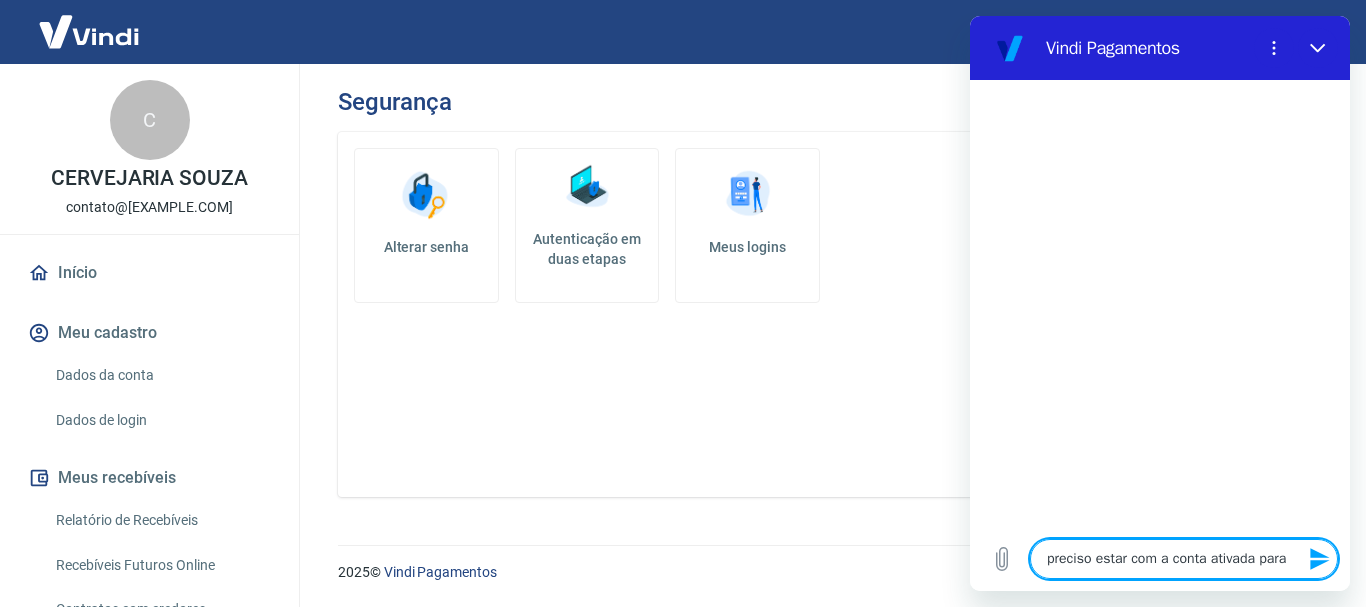 type on "preciso estar com a conta ativada par" 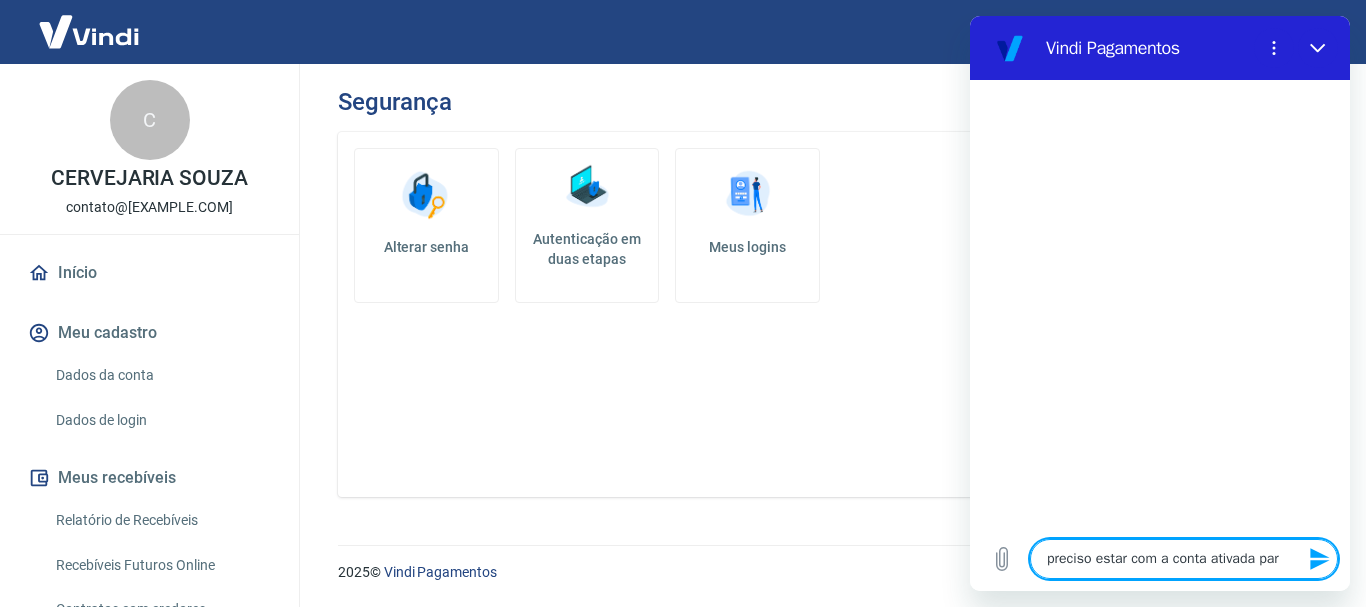 type on "preciso estar com a conta ativada para" 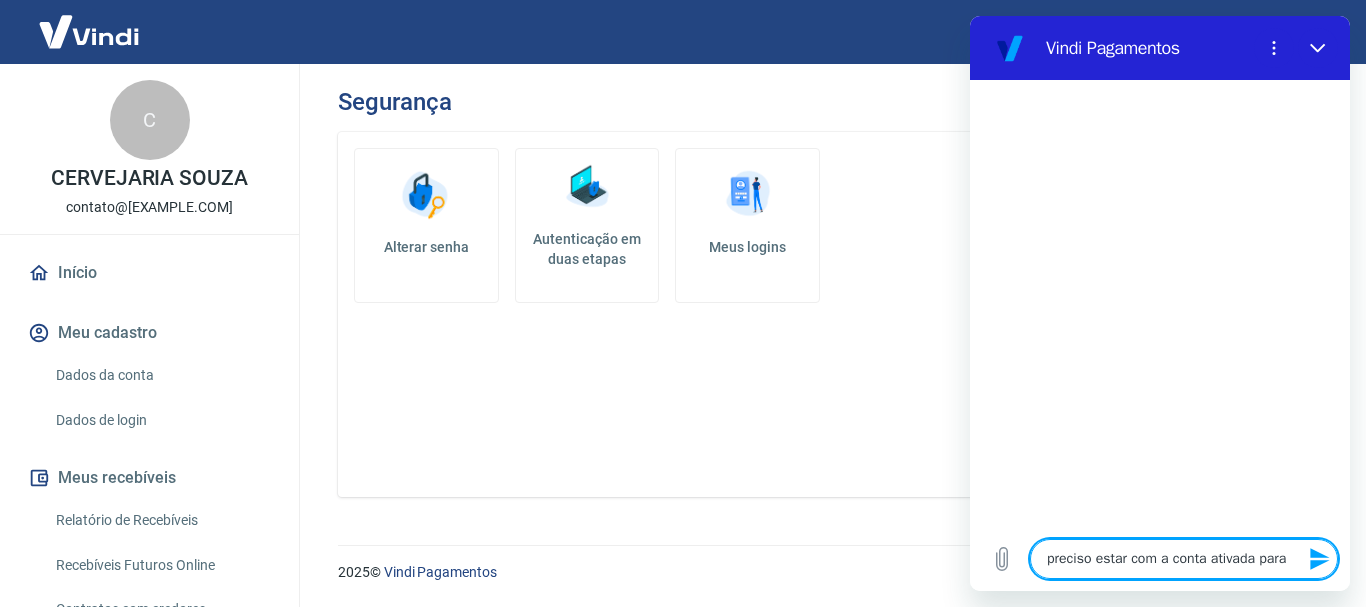 type on "preciso estar com a conta ativada para" 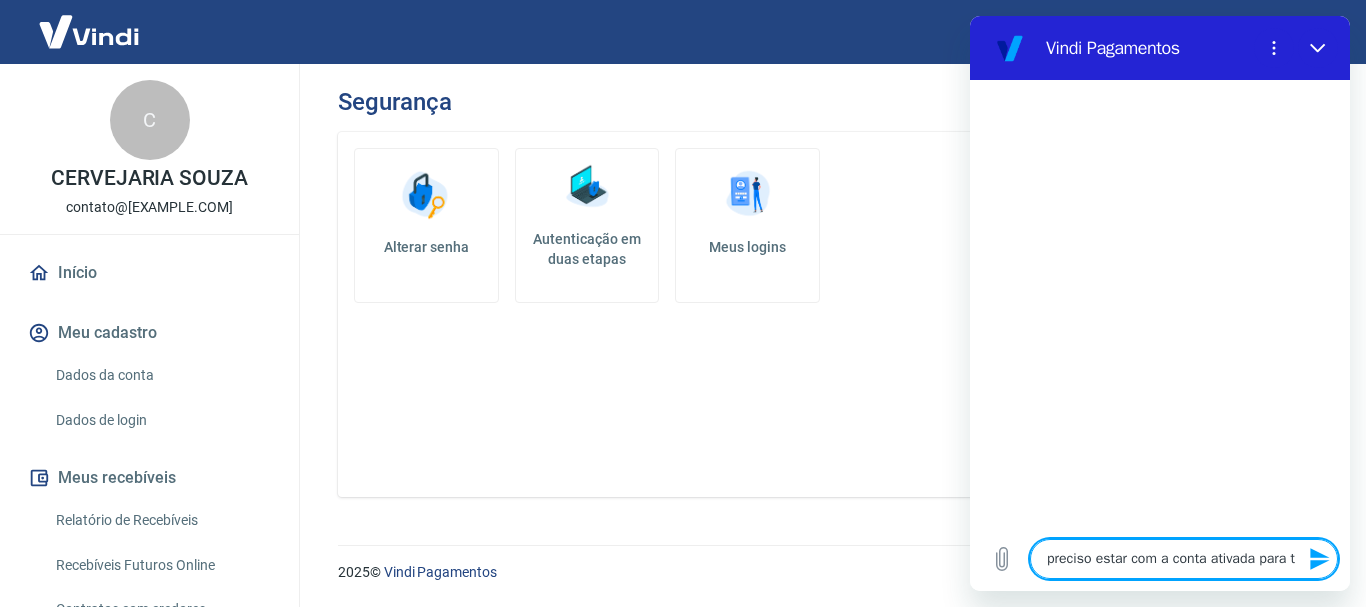 type on "x" 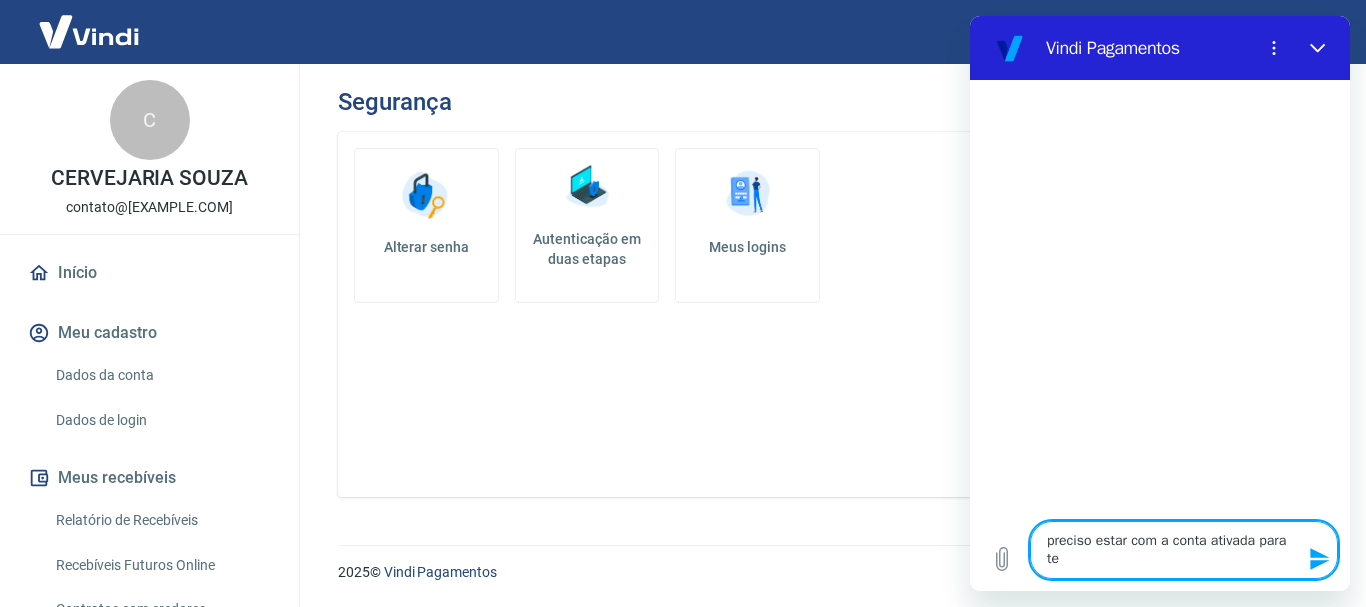 type on "preciso estar com a conta ativada para ter" 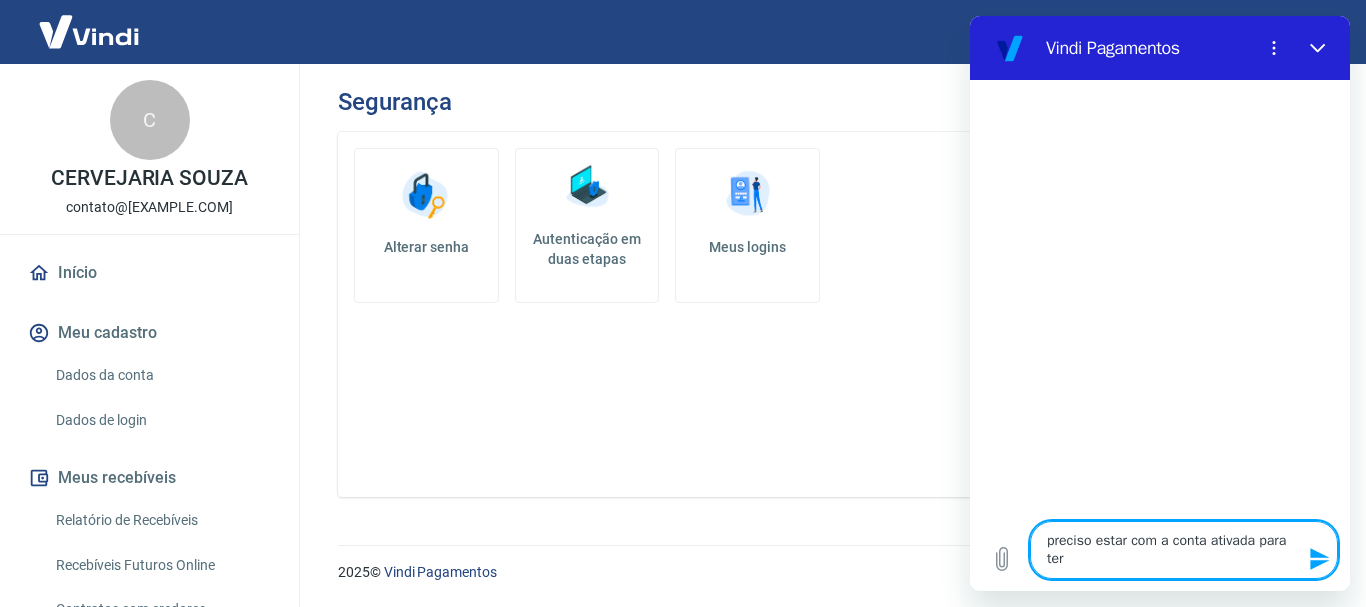 type on "preciso estar com a conta ativada para ter" 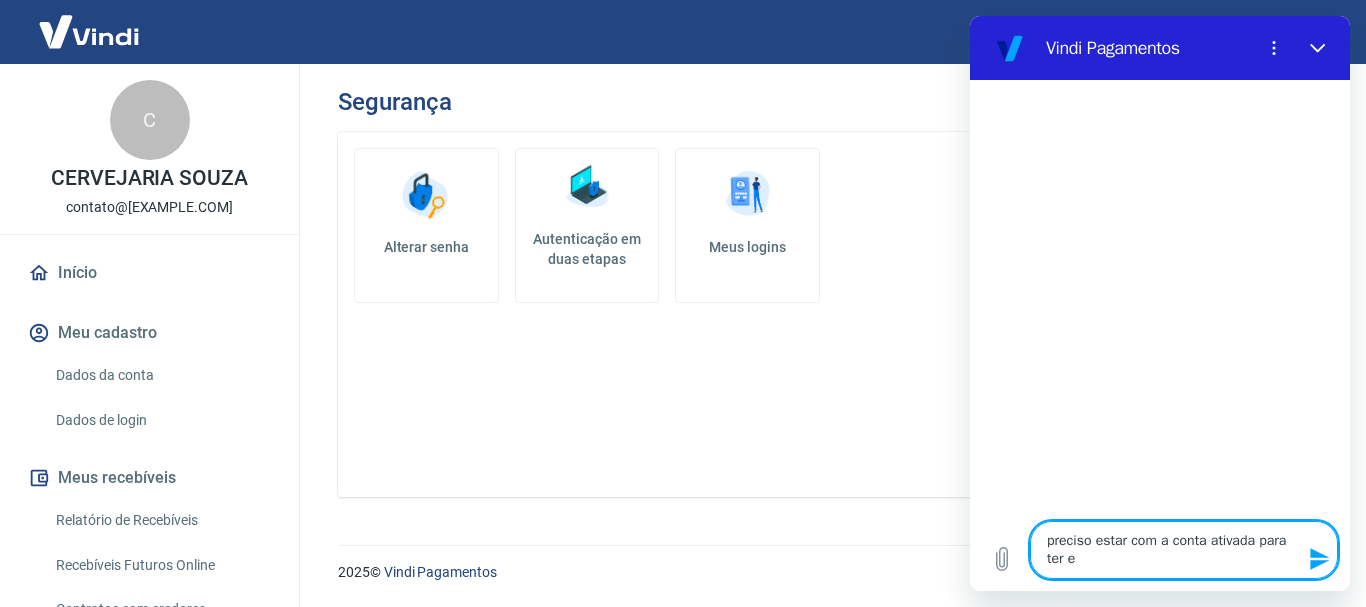 type on "preciso estar com a conta ativada para ter" 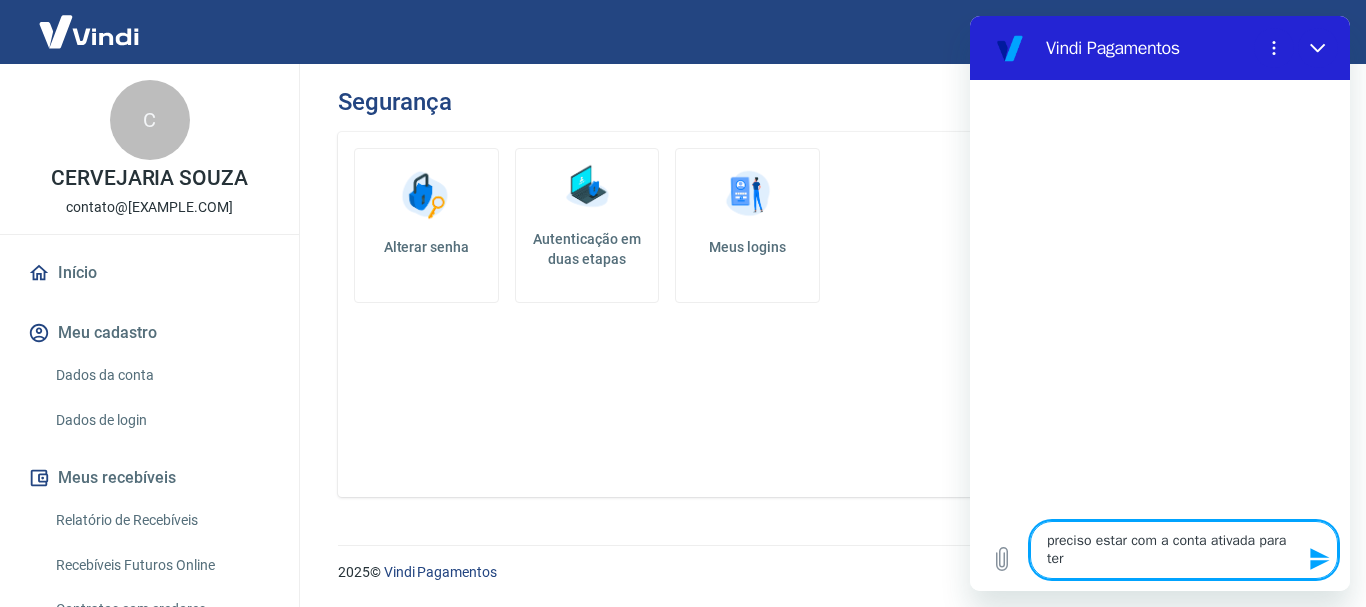 type on "preciso estar com a conta ativada para ter a" 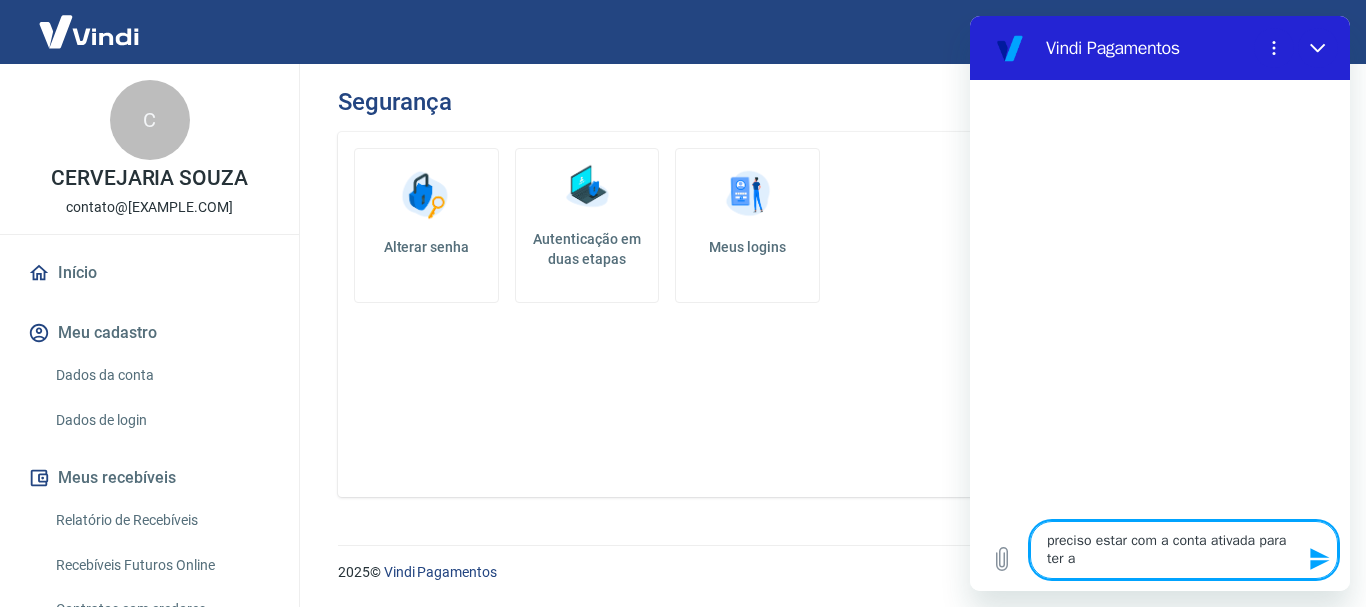 type on "x" 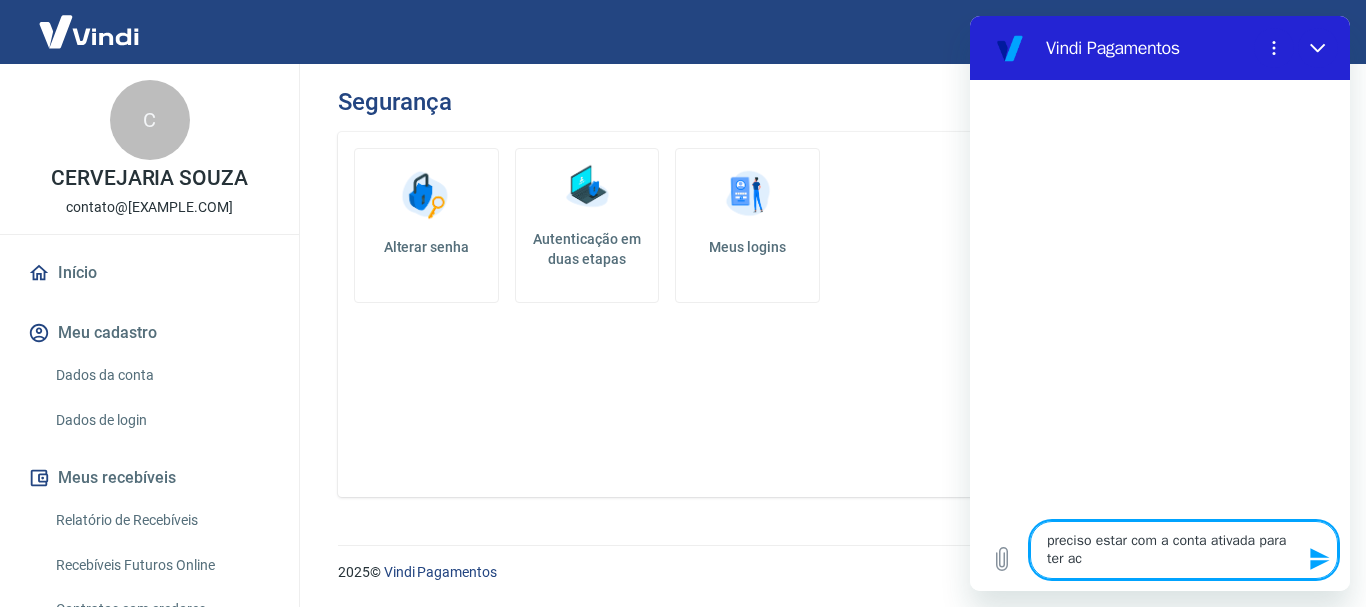 type on "preciso estar com a conta ativada para ter ace" 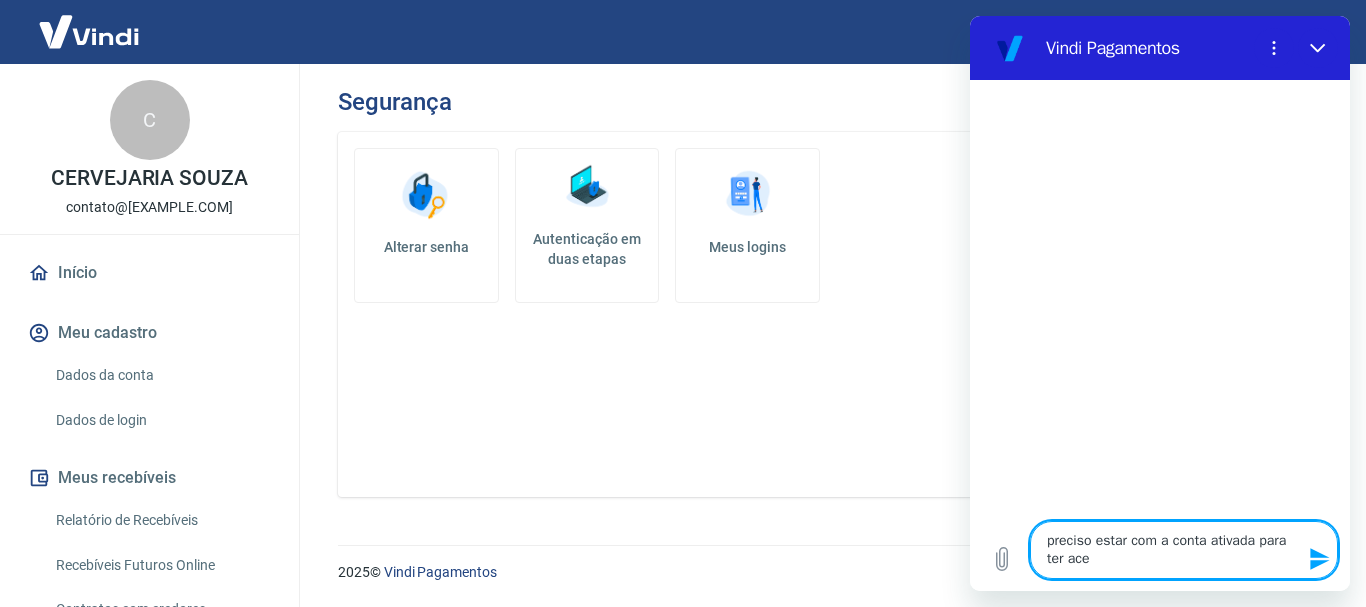 type on "preciso estar com a conta ativada para ter aces" 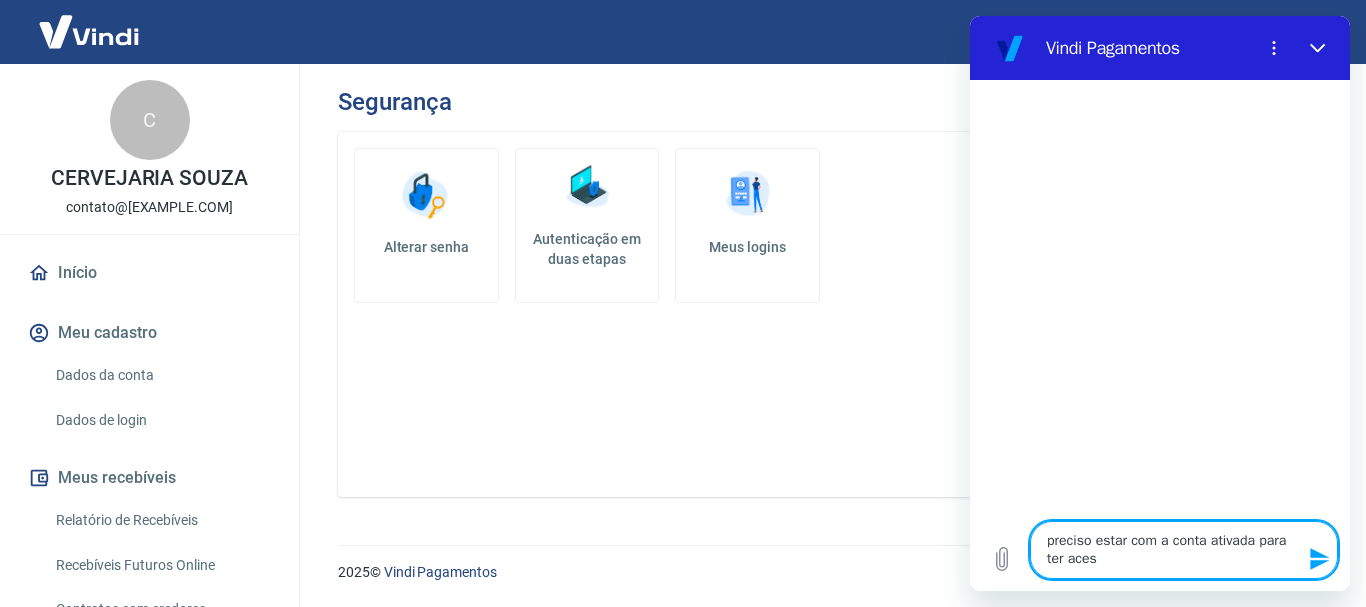 type on "preciso estar com a conta ativada para ter acess" 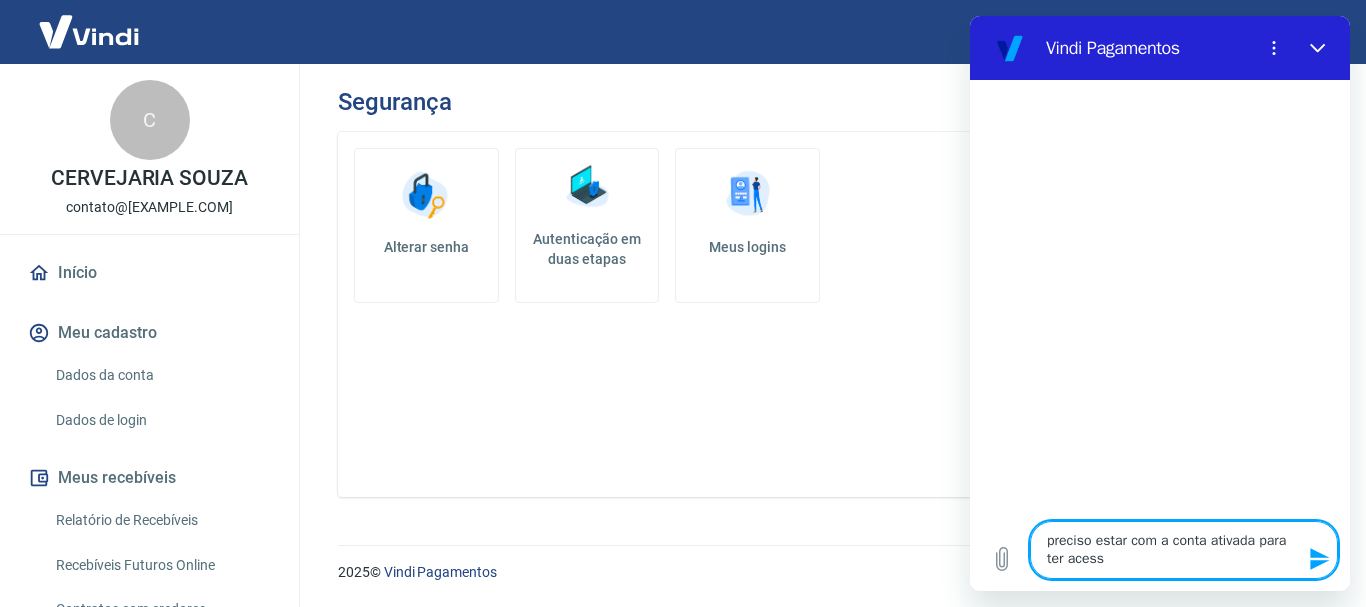 type on "preciso estar com a conta ativada para ter acesso" 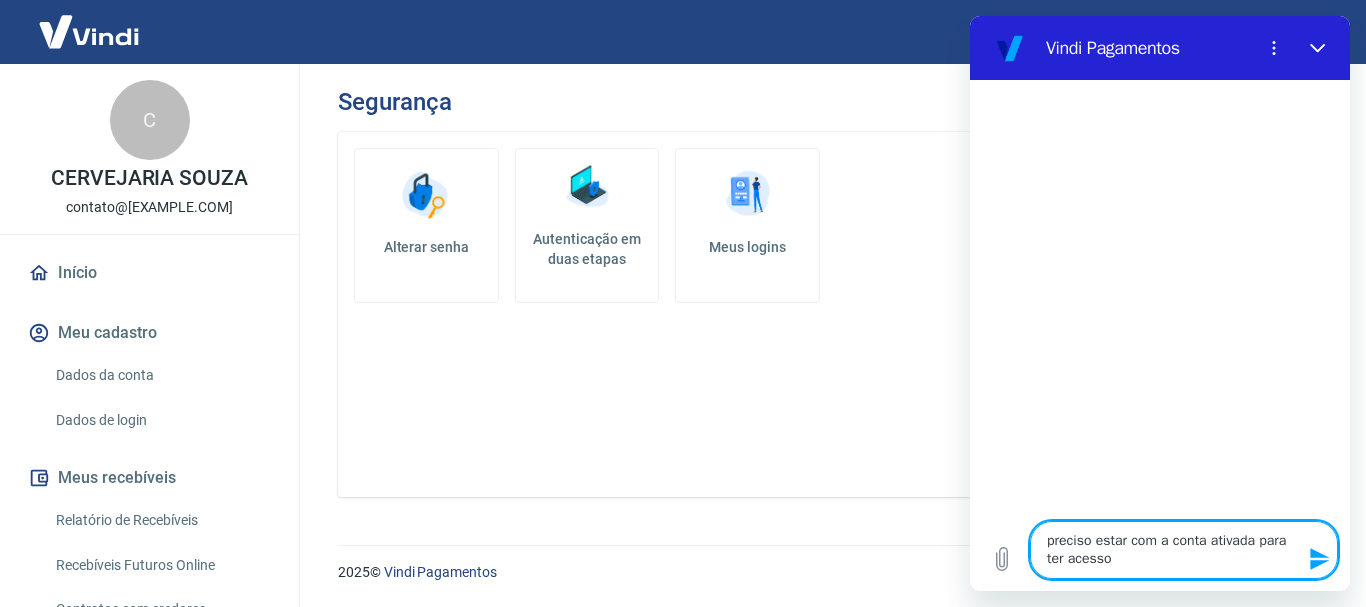type on "x" 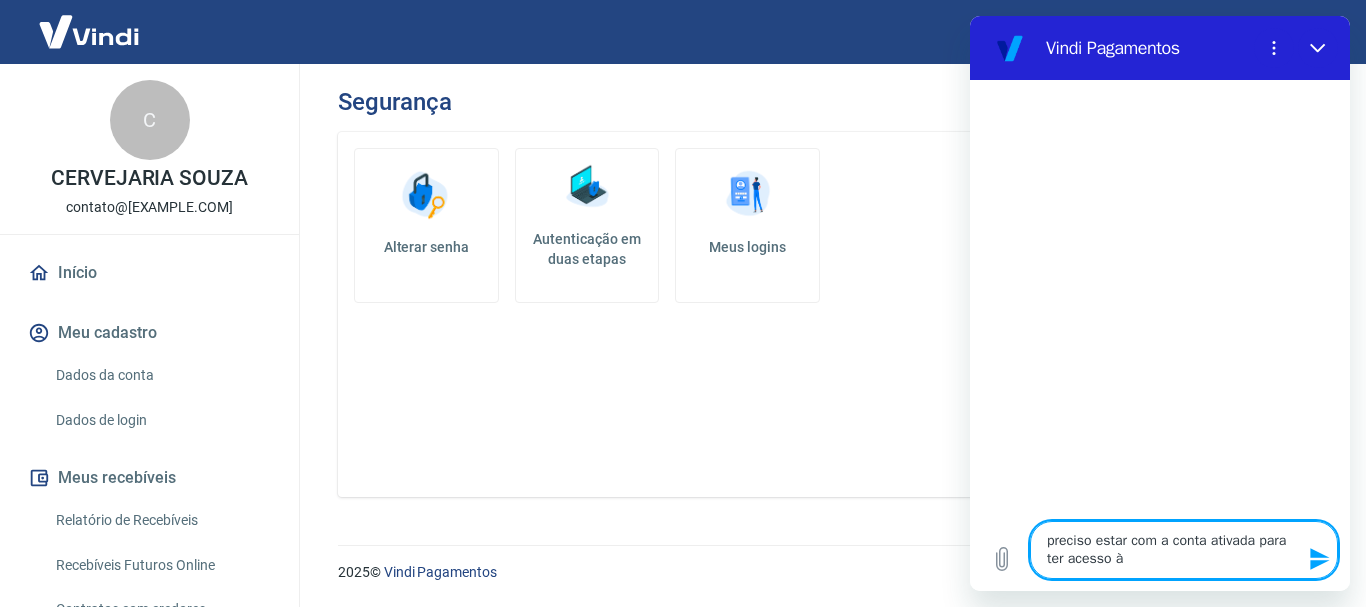 type on "preciso estar com a conta ativada para ter acesso às" 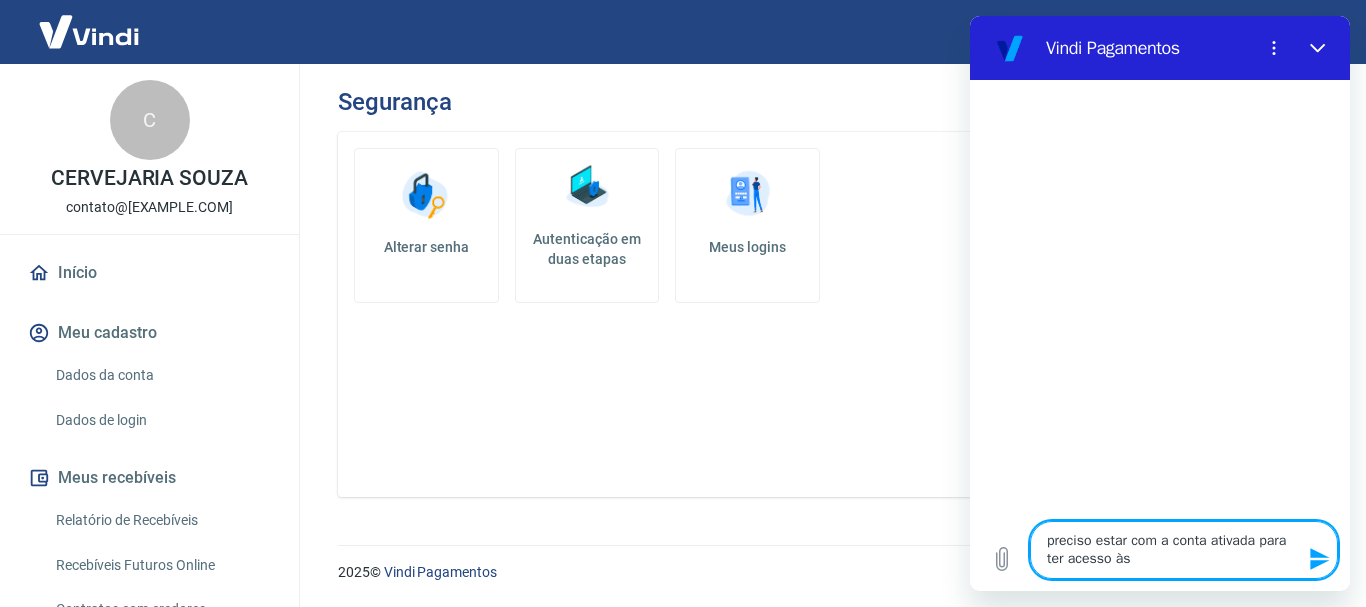 type on "preciso estar com a conta ativada para ter acesso às" 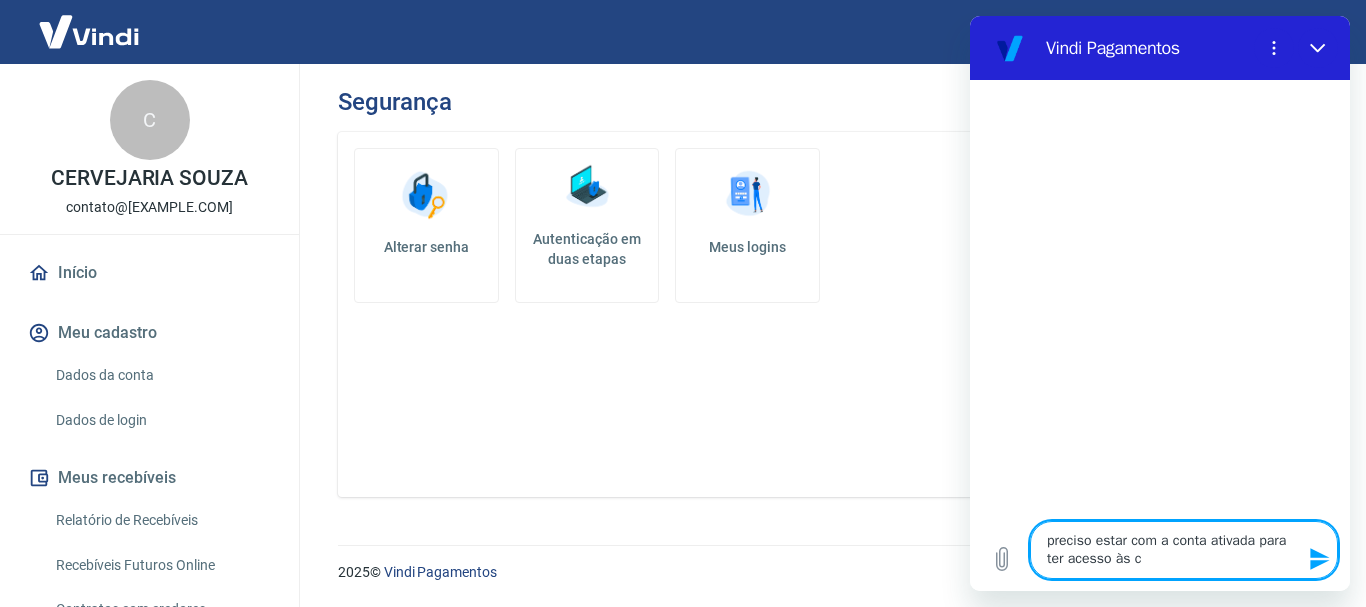 type on "preciso estar com a conta ativada para ter acesso às co" 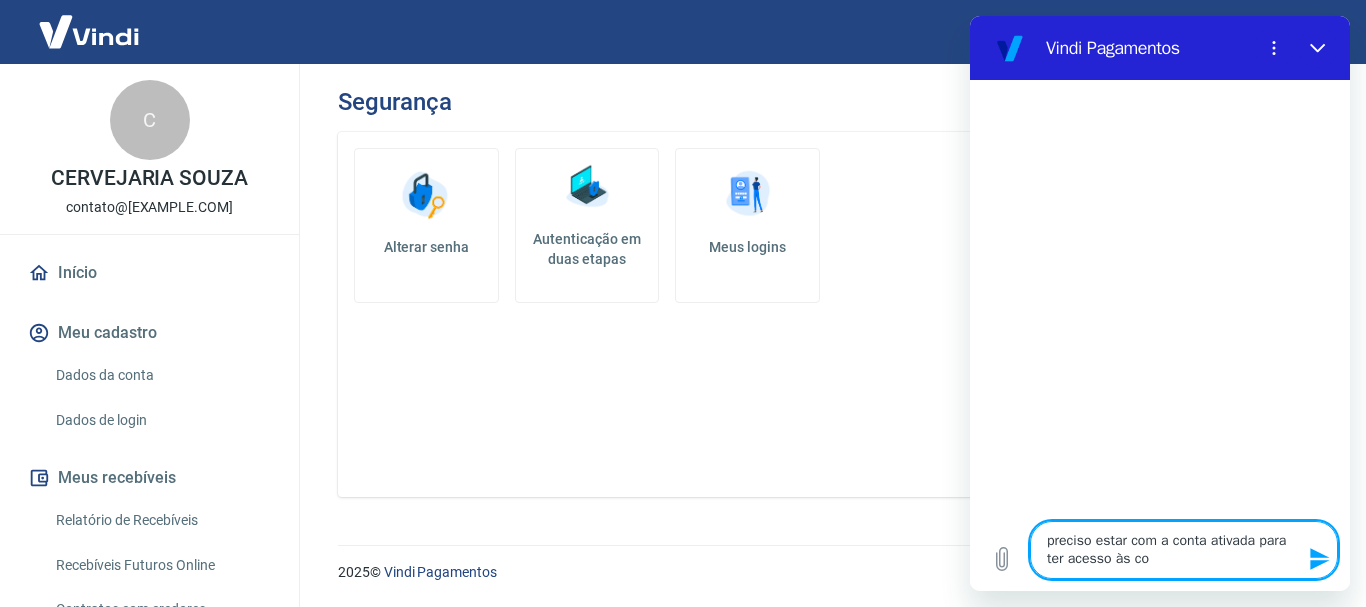 type on "preciso estar com a conta ativada para ter acesso às con" 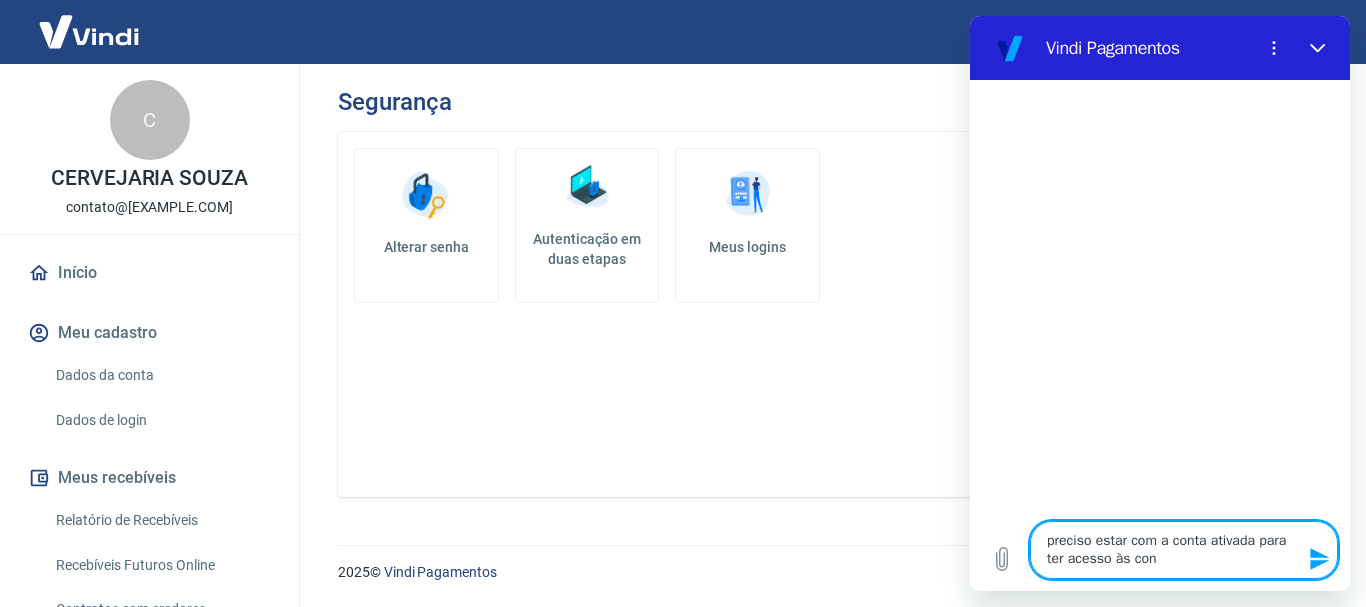 type on "preciso estar com a conta ativada para ter acesso às conf" 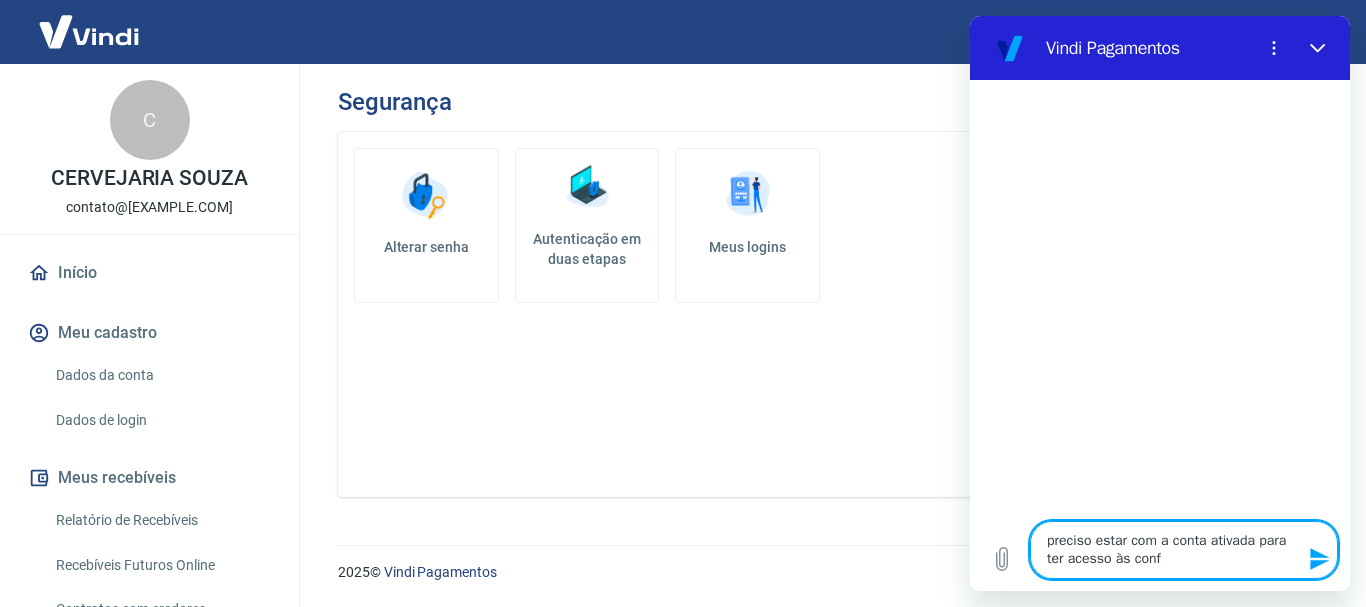 type on "preciso estar com a conta ativada para ter acesso às confi" 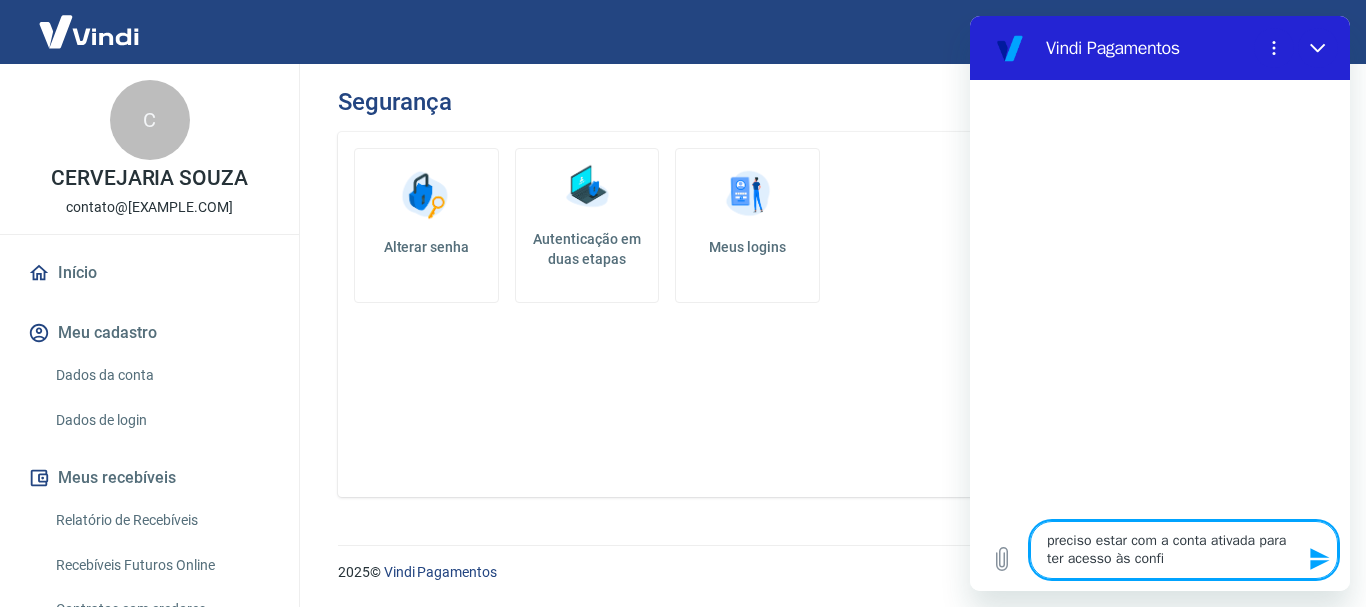 type on "preciso estar com a conta ativada para ter acesso às config" 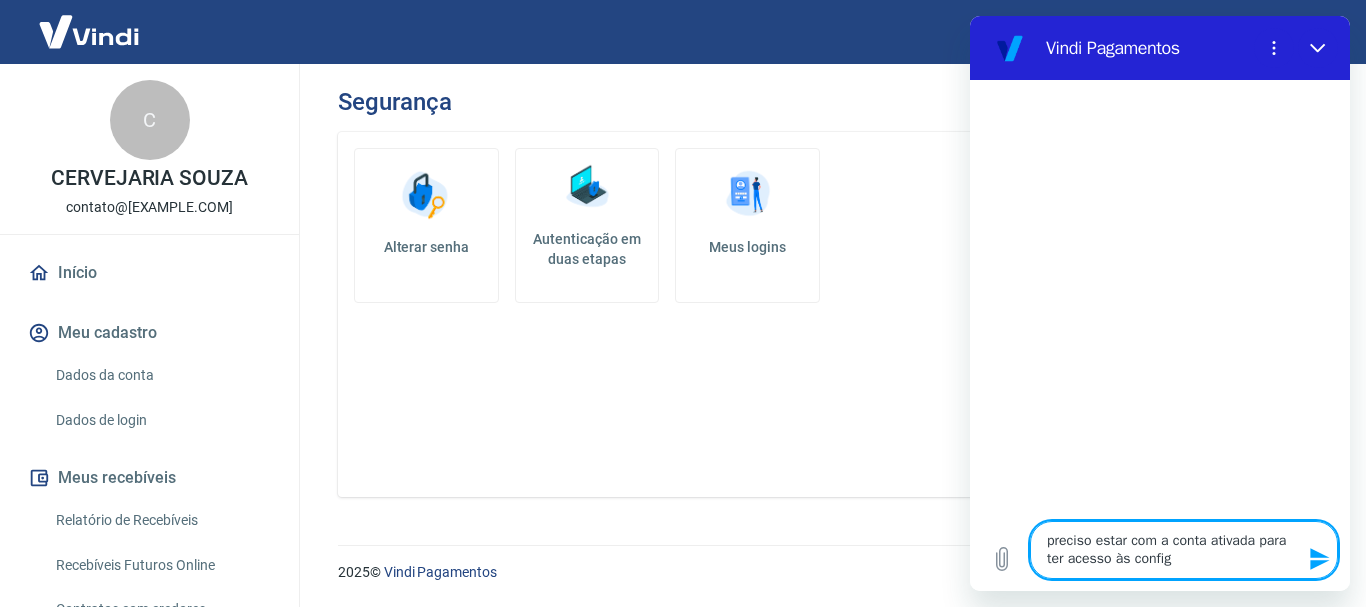 type on "preciso estar com a conta ativada para ter acesso às configu" 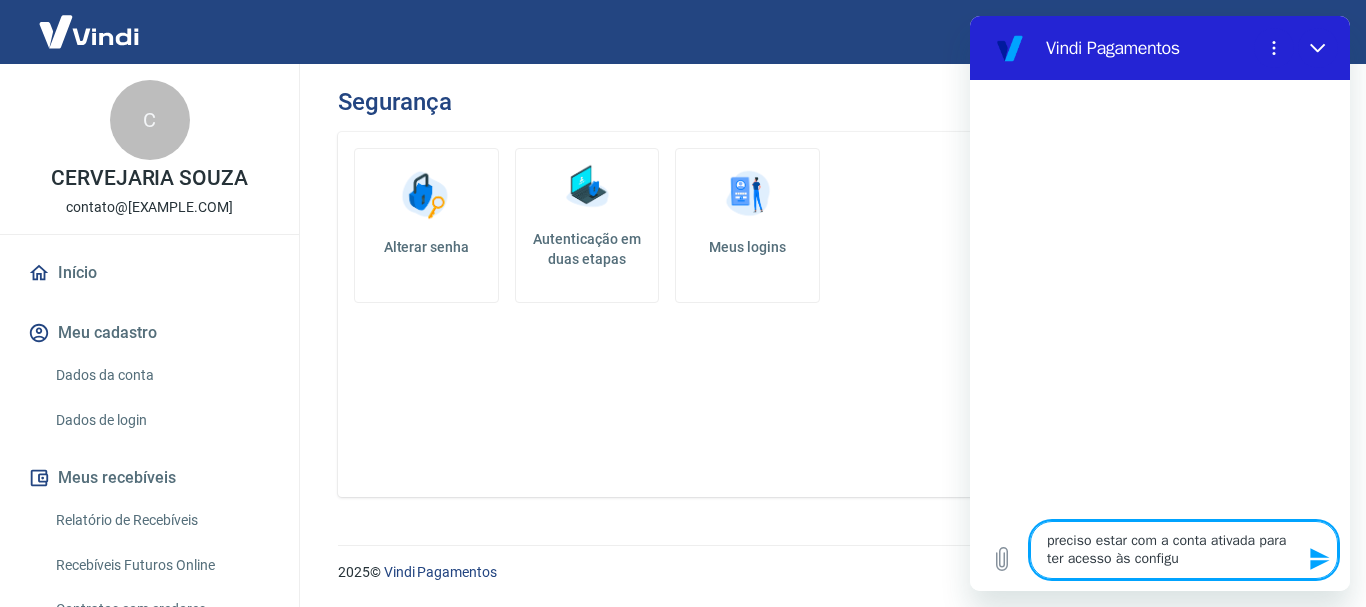 type on "preciso estar com a conta ativada para ter acesso às configur" 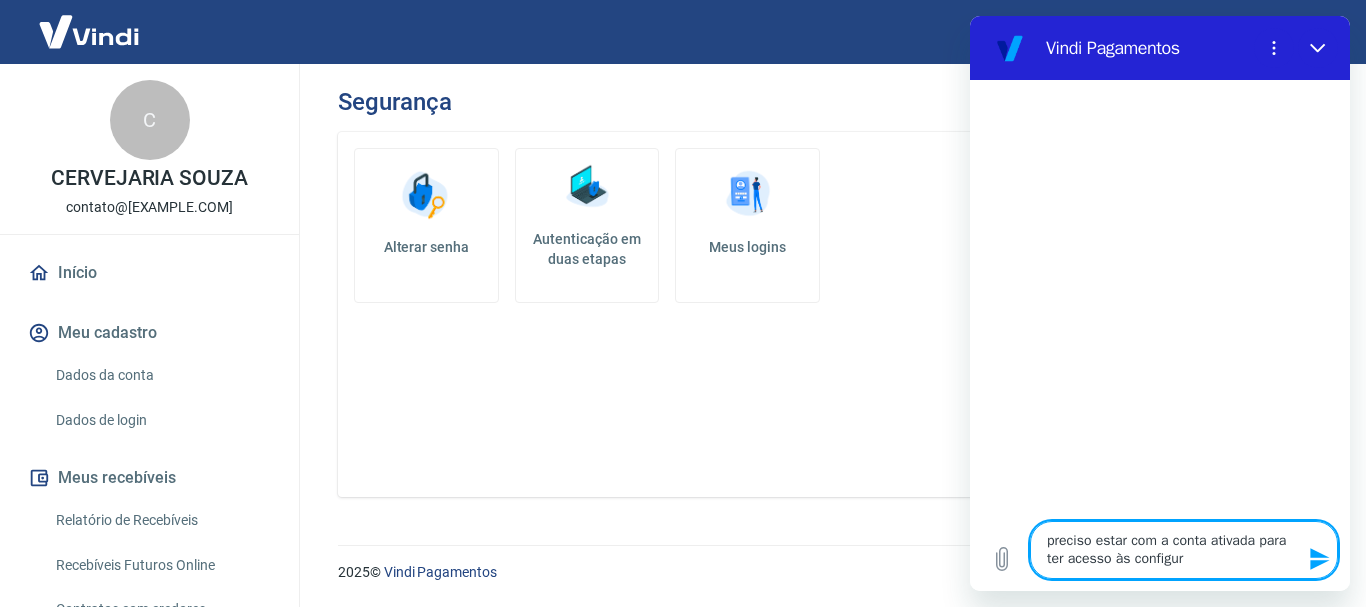 type on "x" 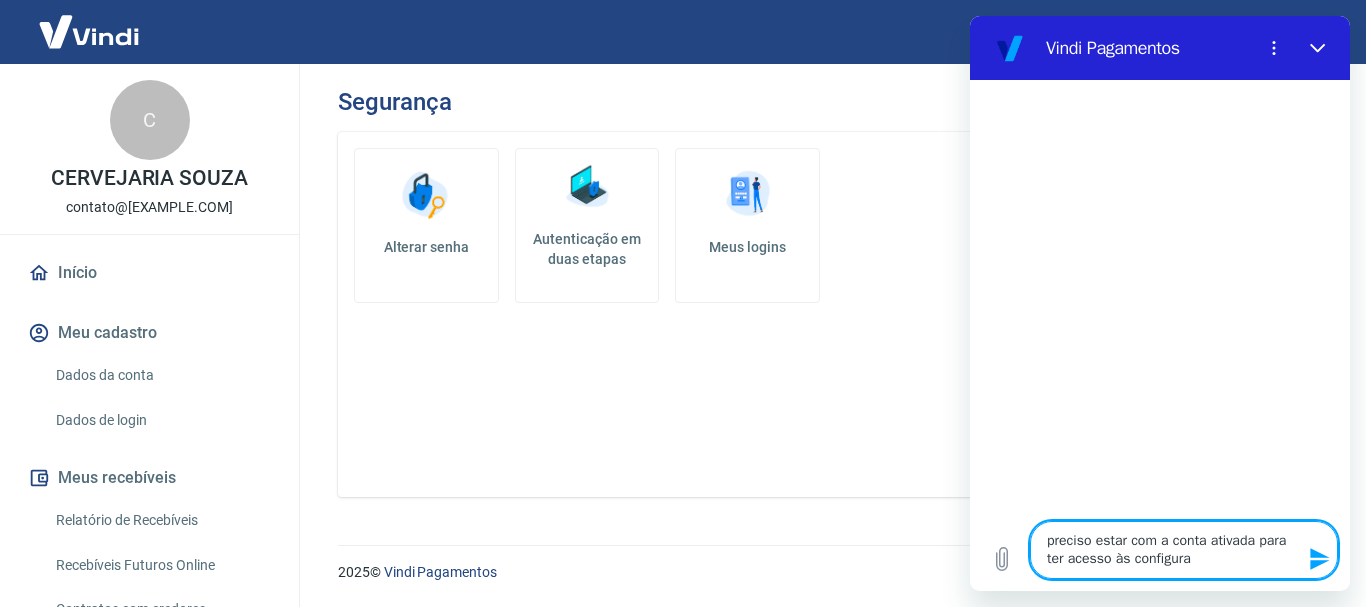 type on "preciso estar com a conta ativada para ter acesso às configuraç" 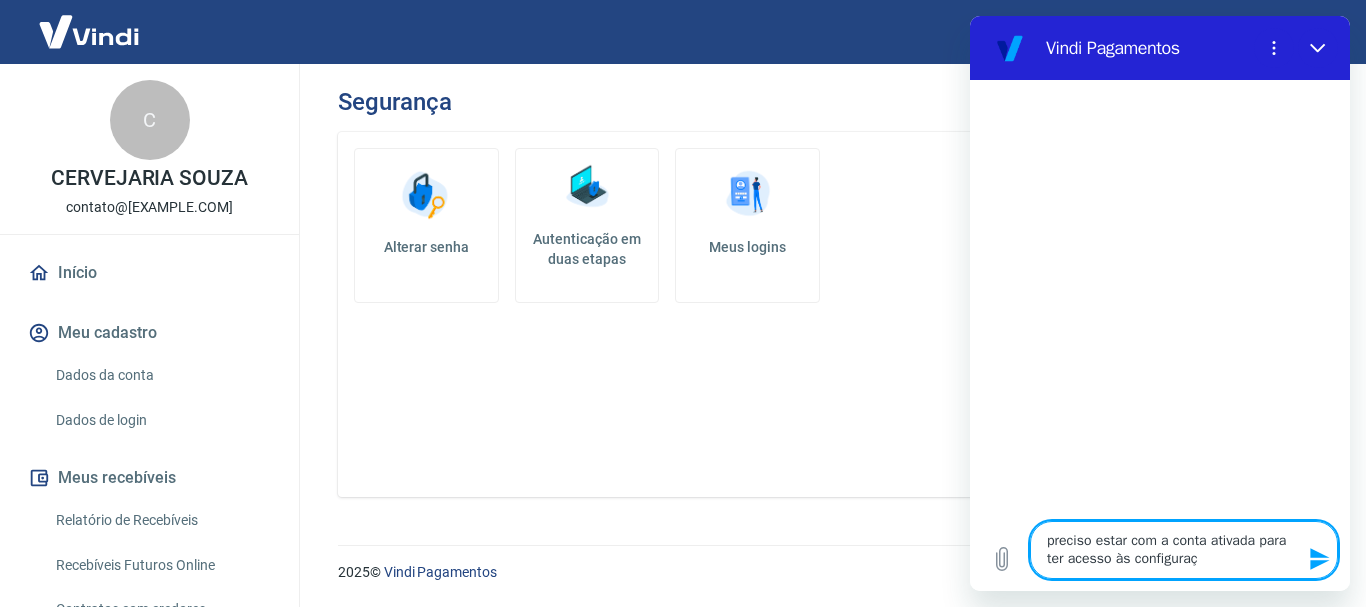 type on "preciso estar com a conta ativada para ter acesso às configuraçõ" 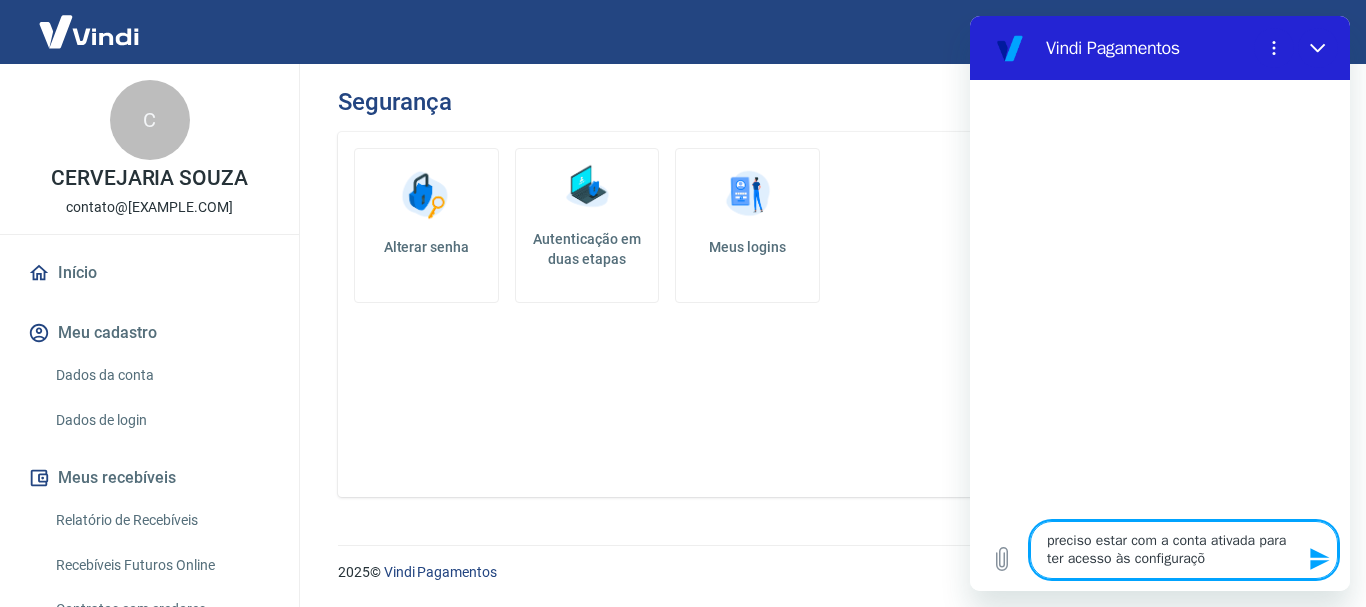 type on "preciso estar com a conta ativada para ter acesso às configuraçõe" 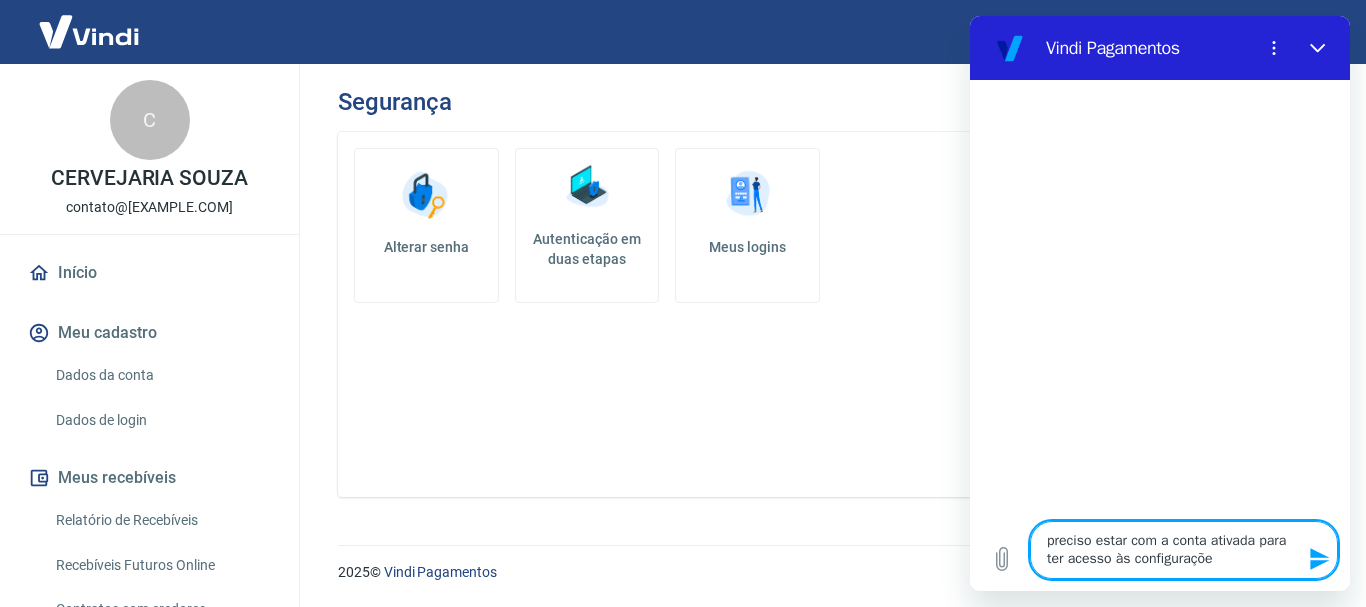 type on "preciso estar com a conta ativada para ter acesso às configurações" 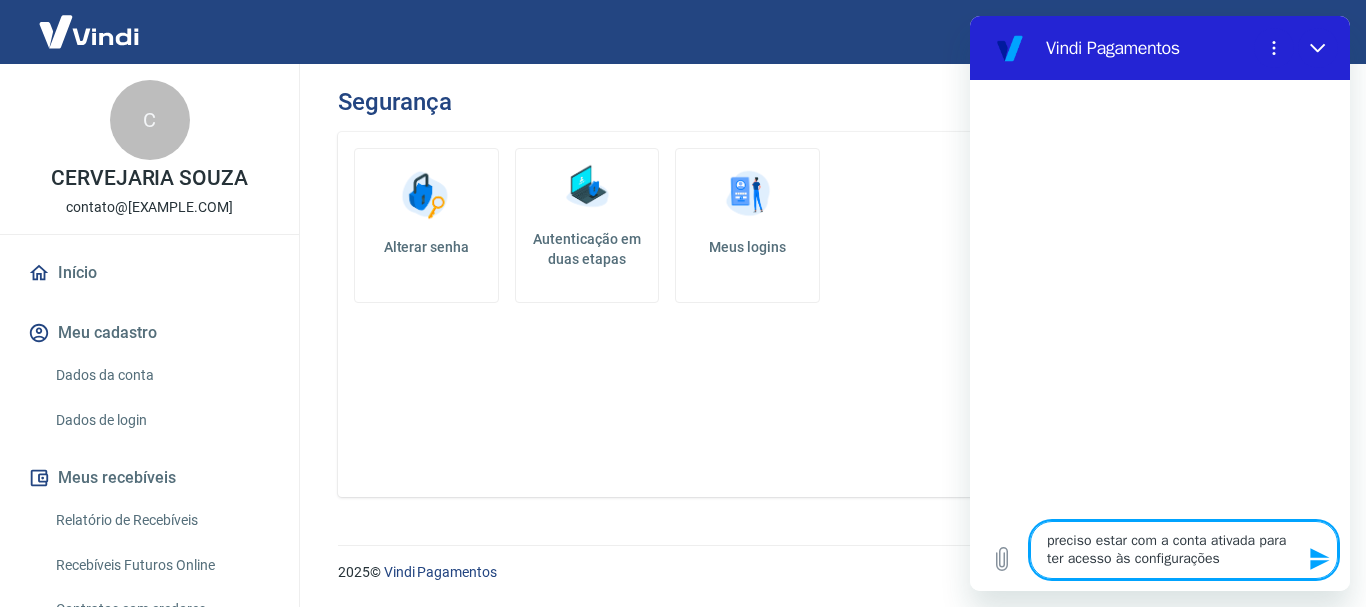 type on "preciso estar com a conta ativada para ter acesso às configurações?" 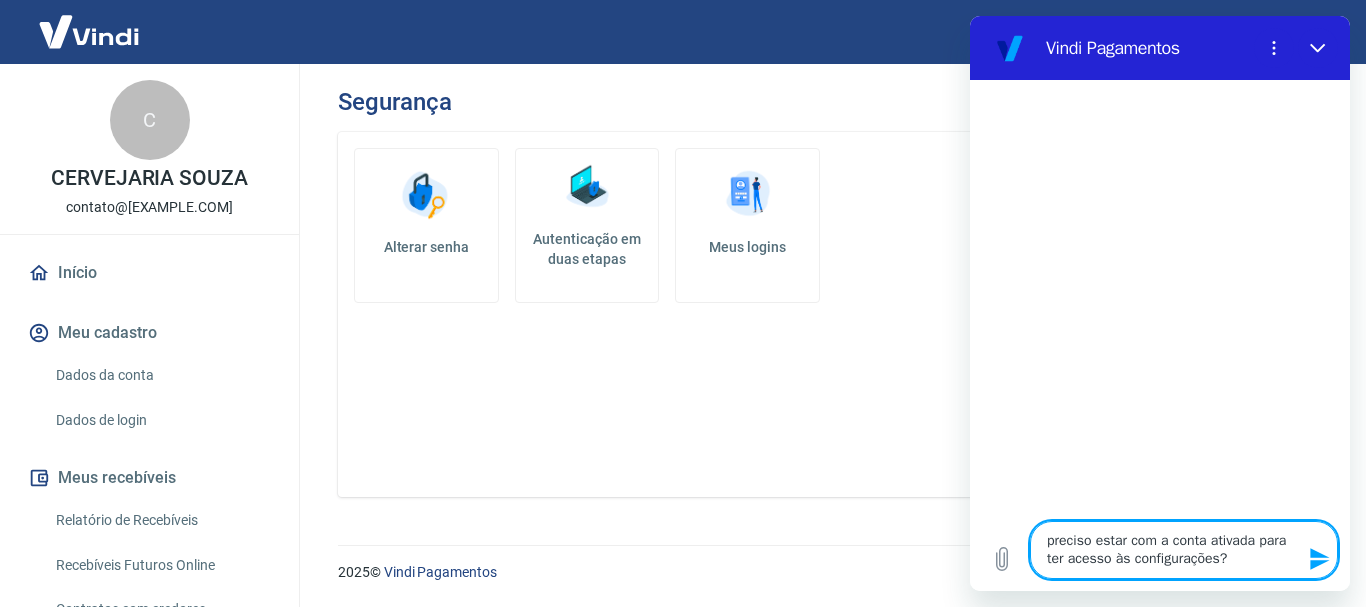 type 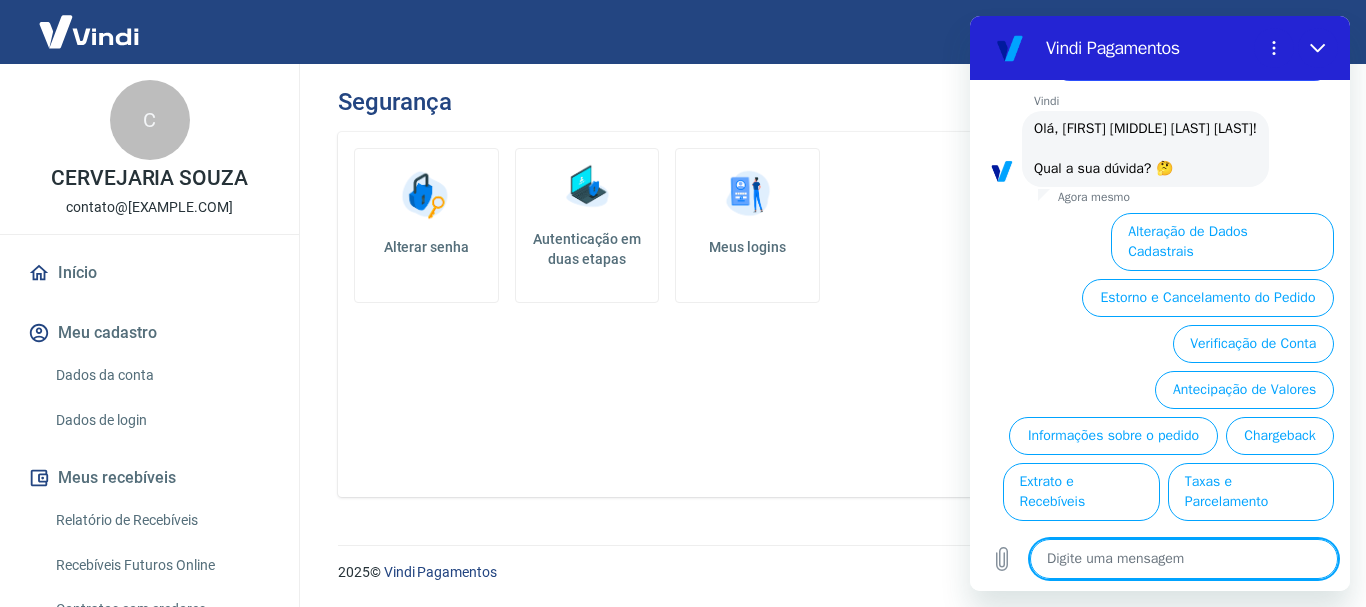 scroll, scrollTop: 166, scrollLeft: 0, axis: vertical 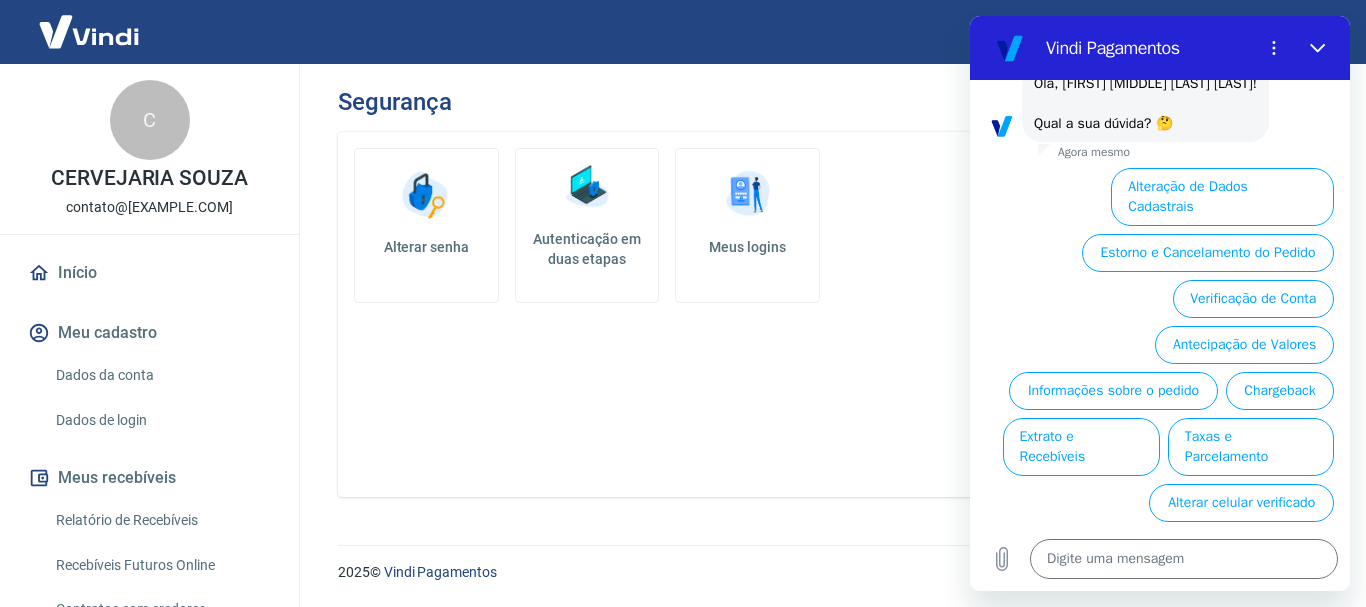 click on "Alterar senha Autenticação em duas etapas Meus logins" at bounding box center [828, 314] 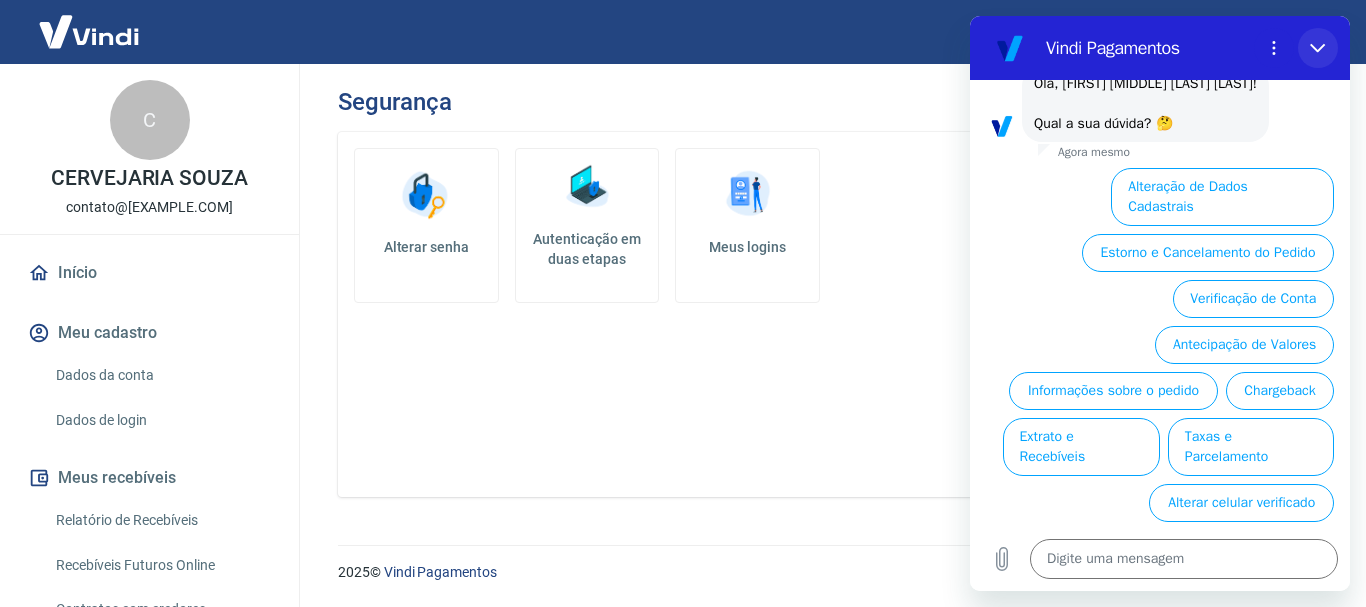 click at bounding box center (1318, 48) 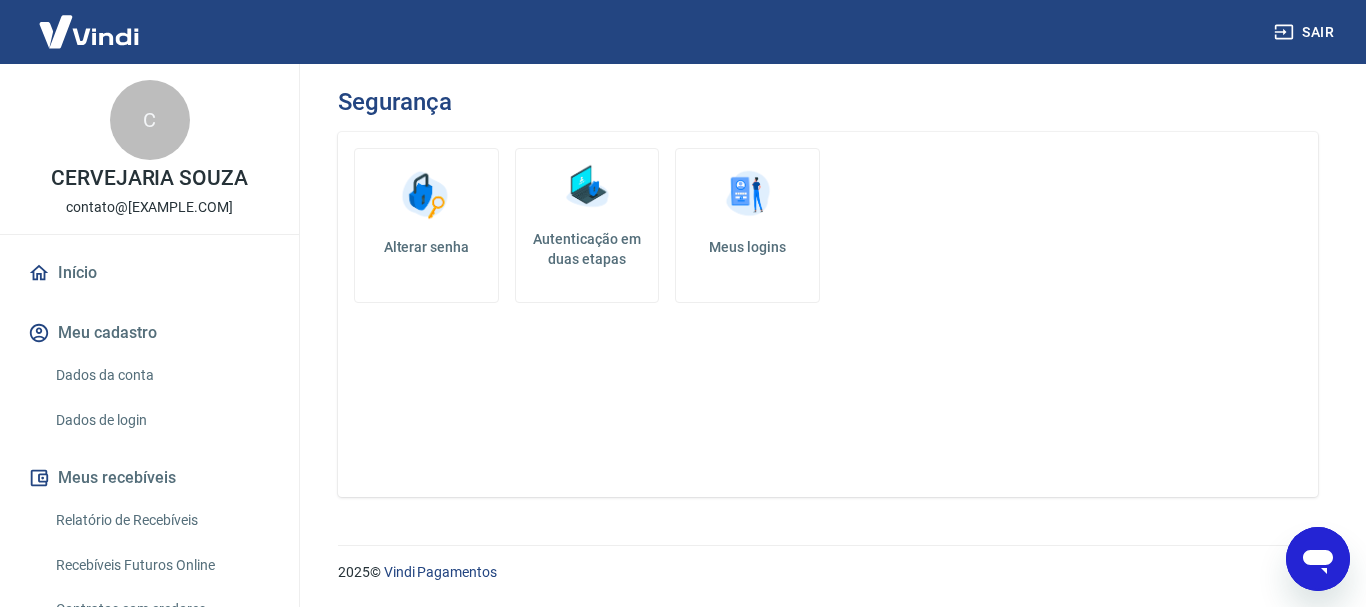 type on "x" 